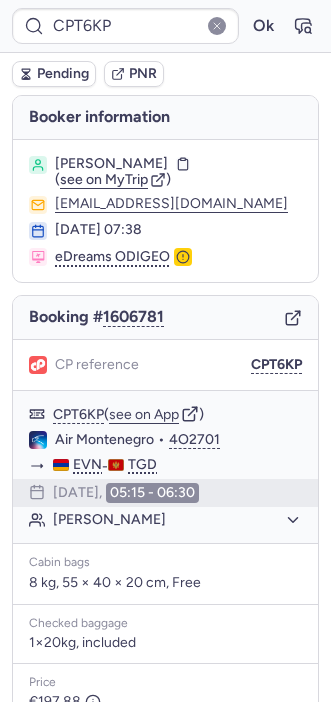 scroll, scrollTop: 0, scrollLeft: 0, axis: both 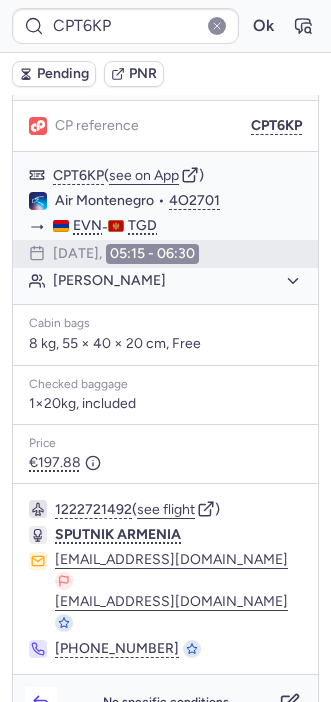 click 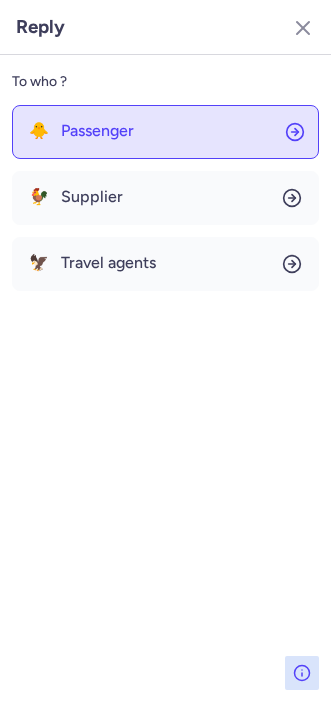 click on "Passenger" at bounding box center [97, 131] 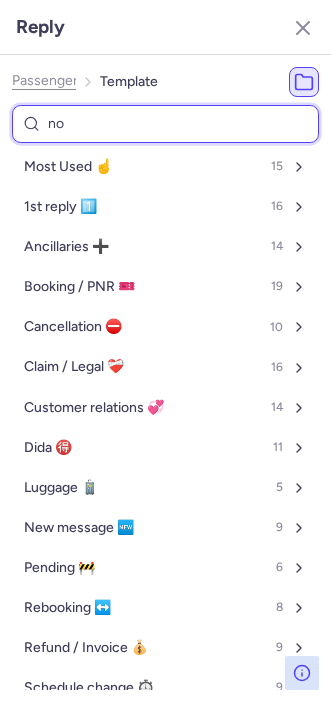 type on "non" 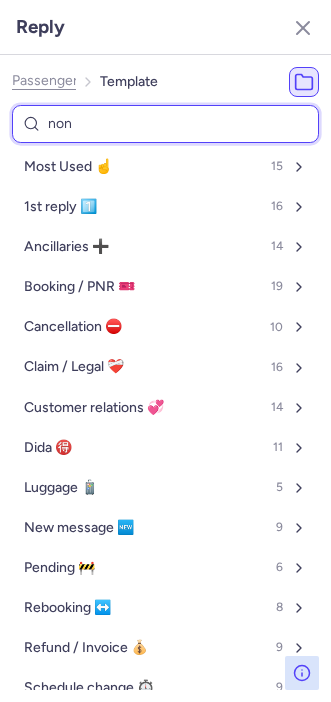 select on "en" 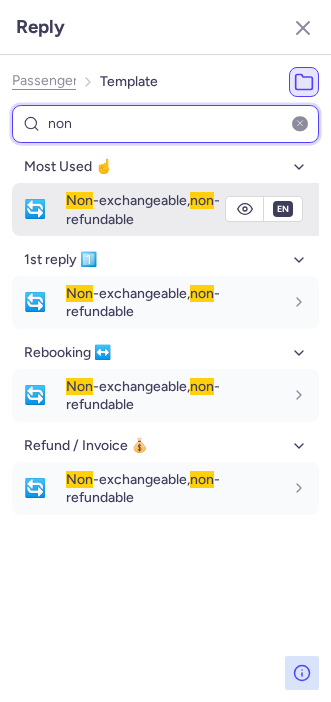 type on "non" 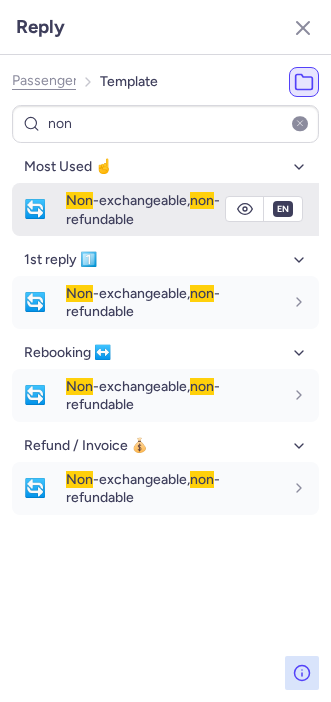 click on "🔄 Non -exchangeable,  non -refundable" at bounding box center [165, 209] 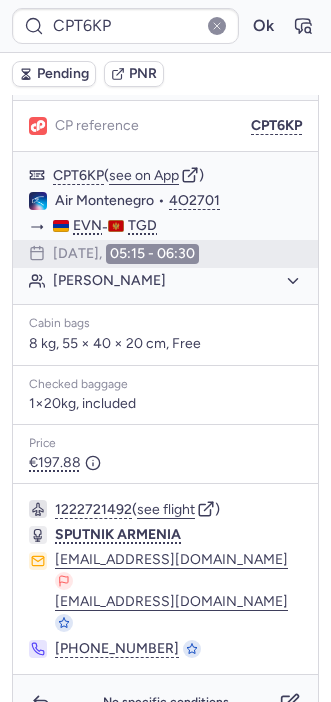 type on "AR1CRE" 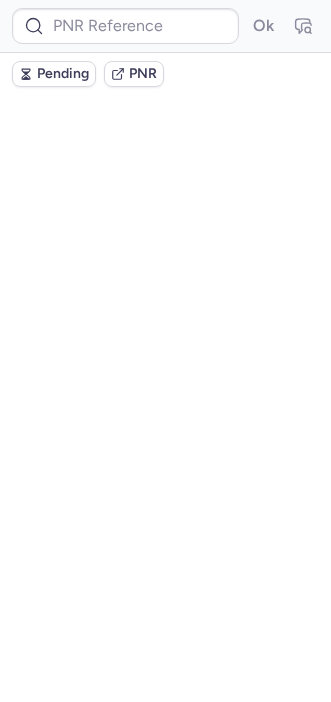 scroll, scrollTop: 0, scrollLeft: 0, axis: both 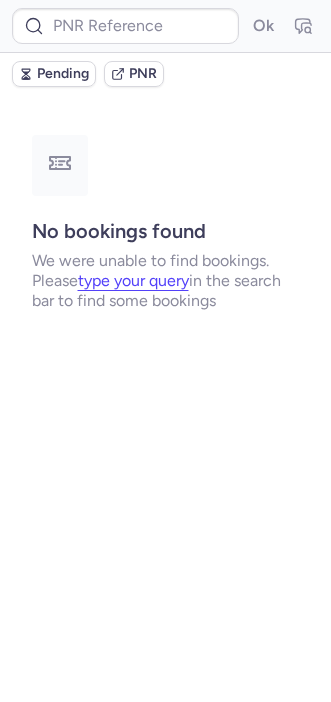 type on "CPHC9O" 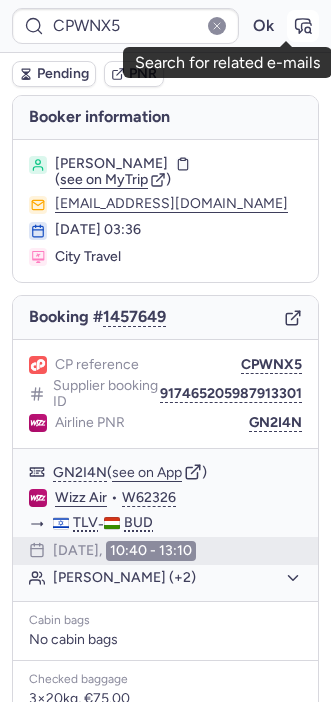 click at bounding box center [303, 26] 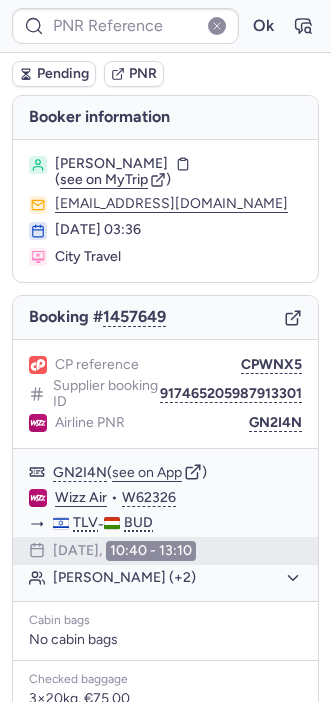 type on "CPWNX5" 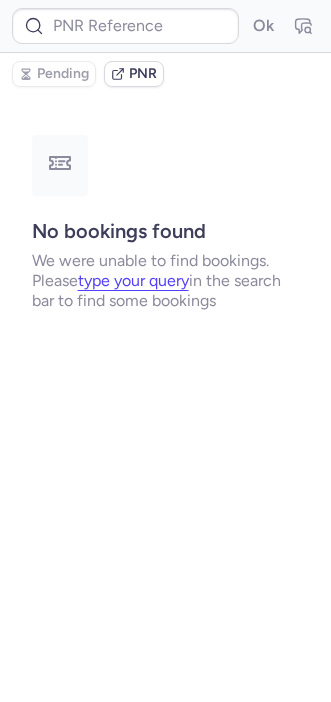 type on "CPWNX5" 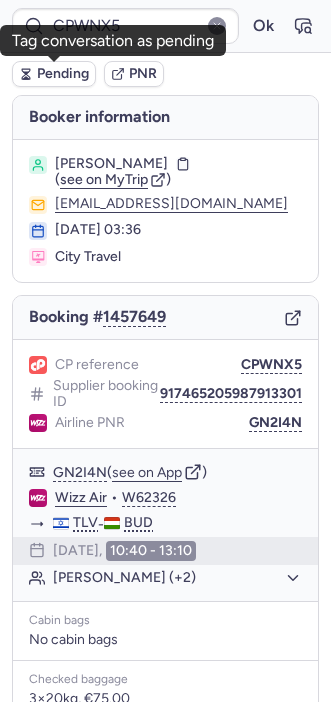 click on "Pending" at bounding box center [63, 74] 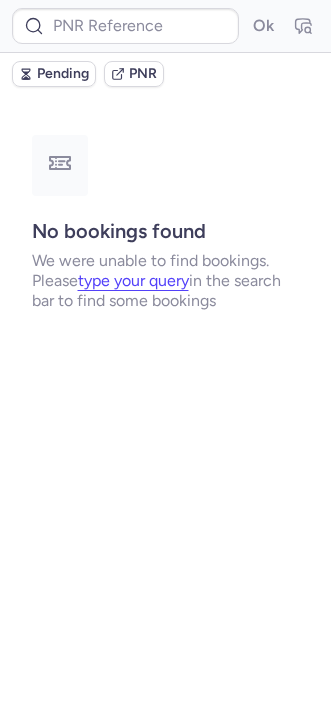 type on "466905" 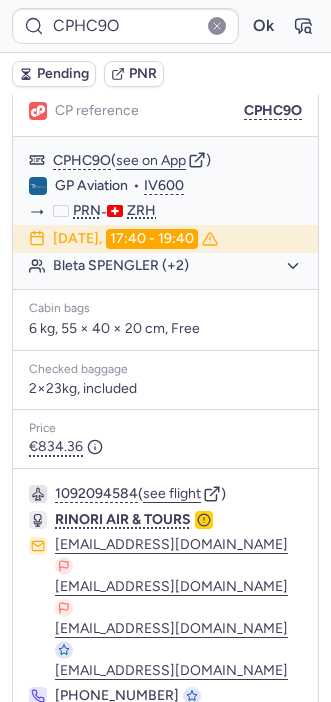 scroll, scrollTop: 363, scrollLeft: 0, axis: vertical 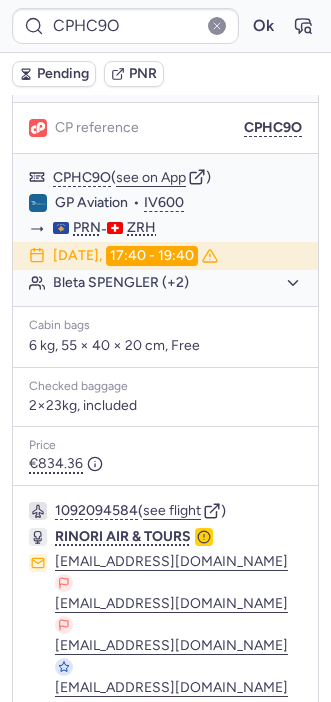 type on "CP5YP3" 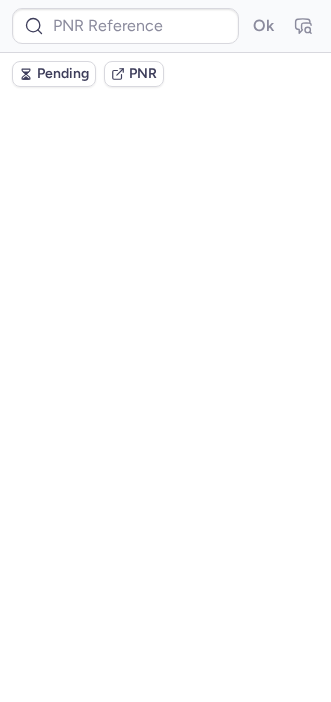 scroll, scrollTop: 0, scrollLeft: 0, axis: both 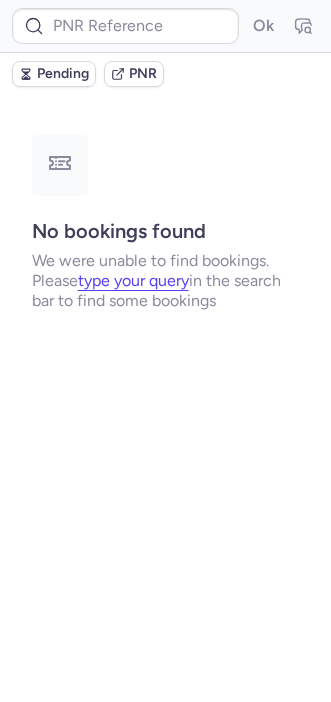 type on "CPHC9O" 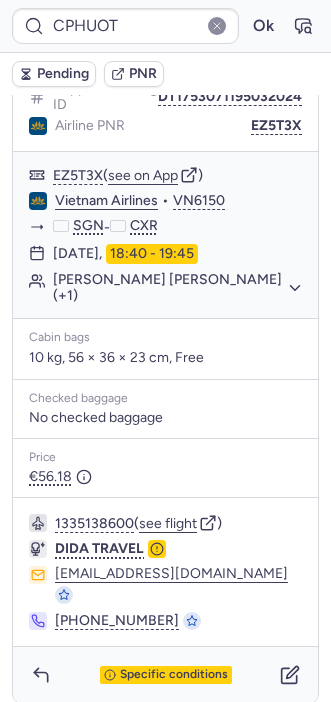 scroll, scrollTop: 440, scrollLeft: 0, axis: vertical 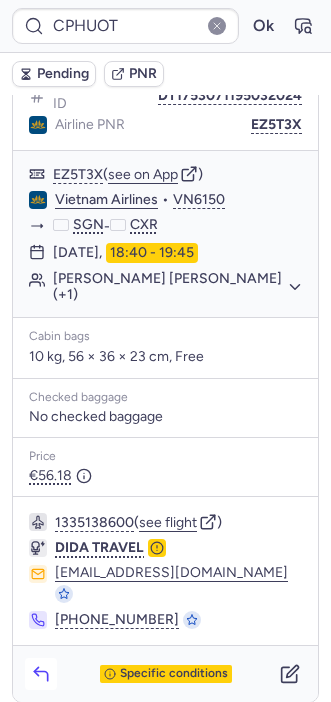 click 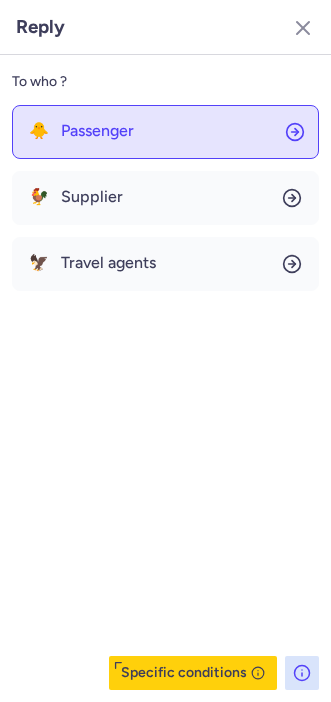 click on "Passenger" at bounding box center (97, 131) 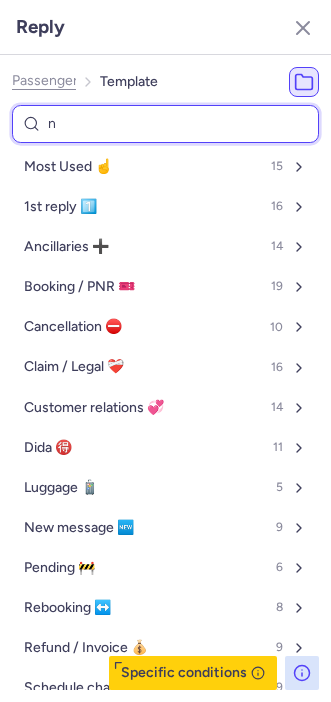 type on "no" 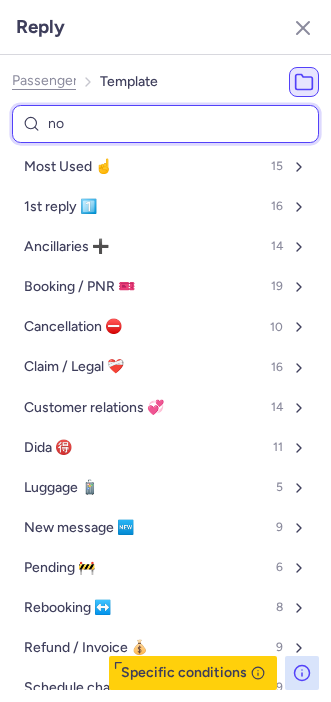 select on "en" 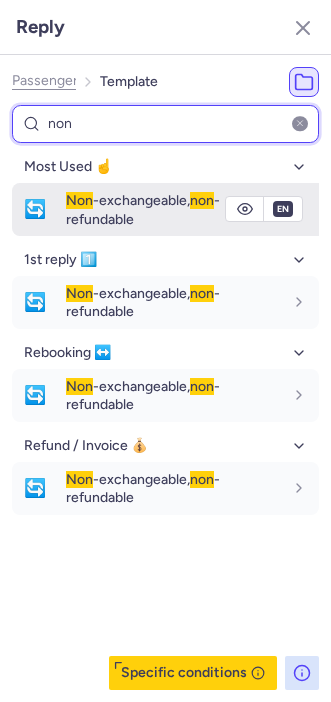 type on "non" 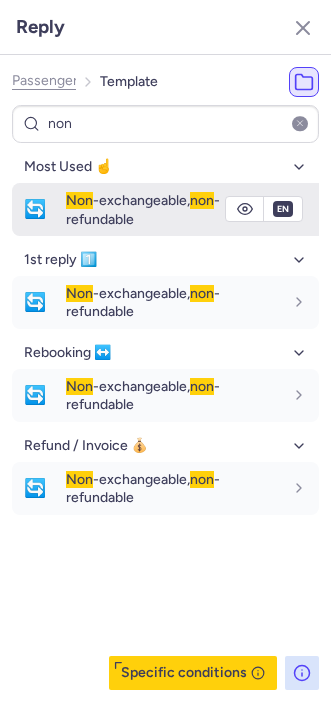 click on "Non -exchangeable,  non -refundable" at bounding box center [143, 209] 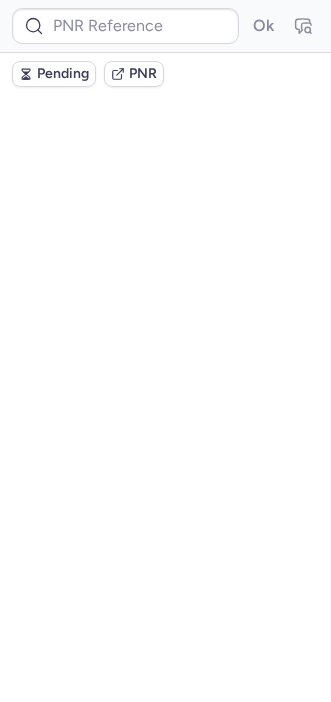 scroll, scrollTop: 0, scrollLeft: 0, axis: both 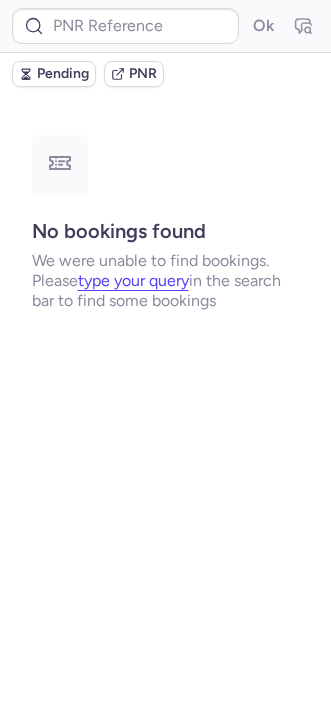 type on "DT1745585938137430" 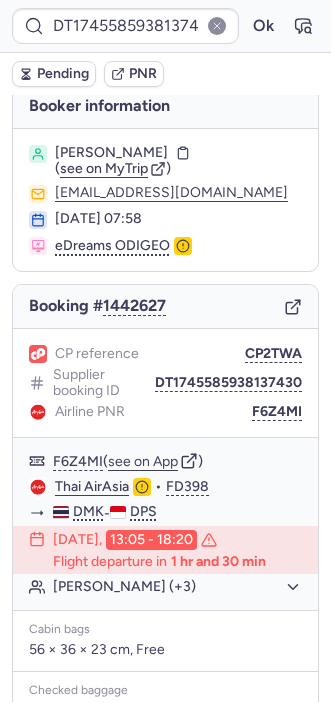 scroll, scrollTop: 0, scrollLeft: 0, axis: both 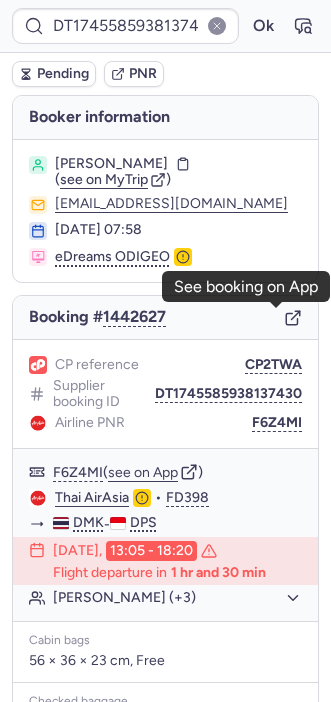 click 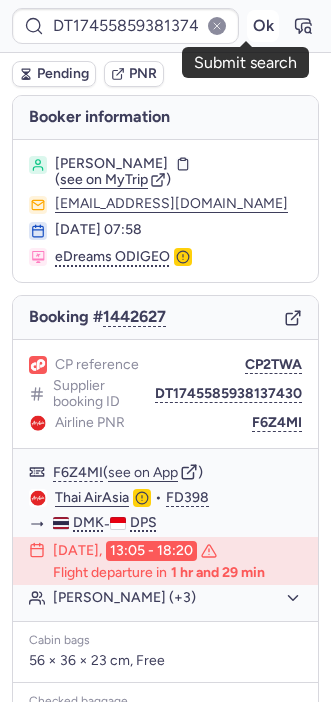 click on "Ok" at bounding box center [263, 26] 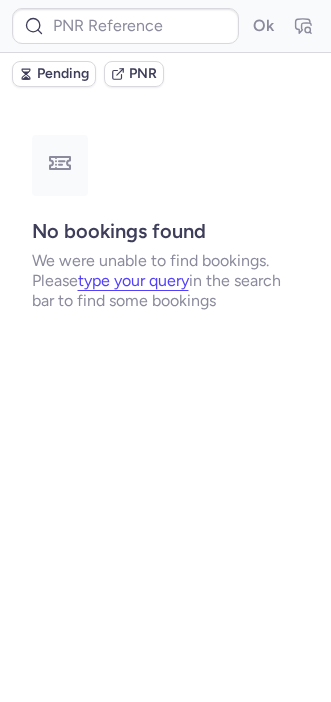 type on "DT1750578220256979" 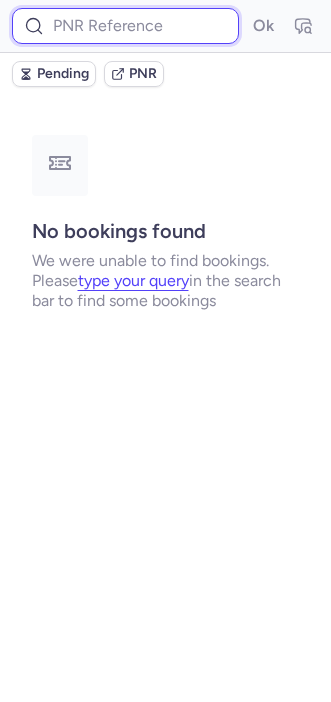 click at bounding box center (125, 26) 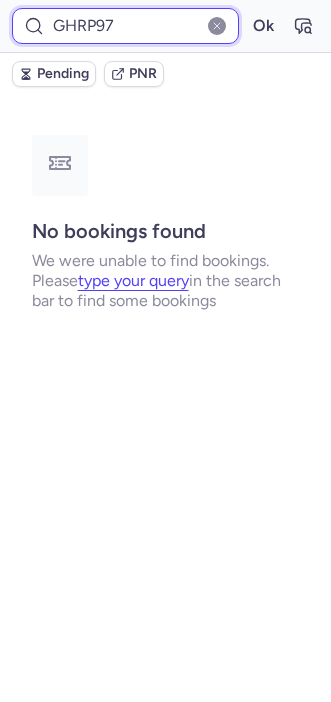 click on "Ok" at bounding box center [263, 26] 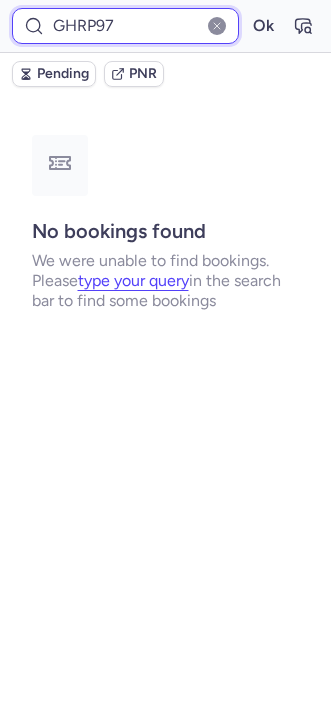 click on "GHRP97" at bounding box center (125, 26) 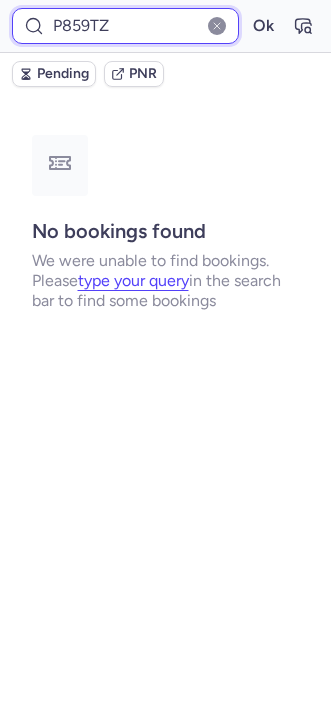 click on "P859TZ" at bounding box center (125, 26) 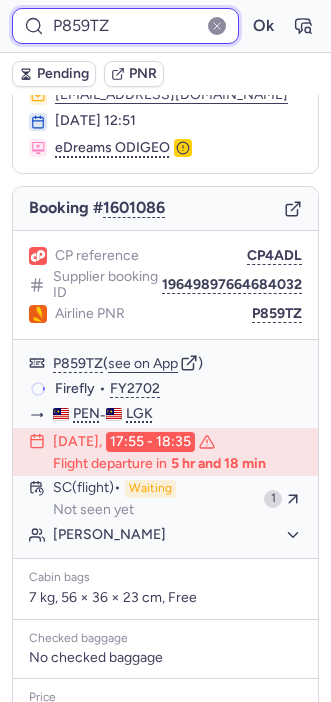 scroll, scrollTop: 101, scrollLeft: 0, axis: vertical 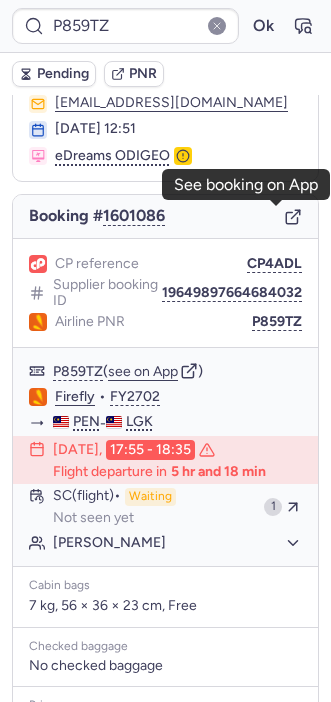 click 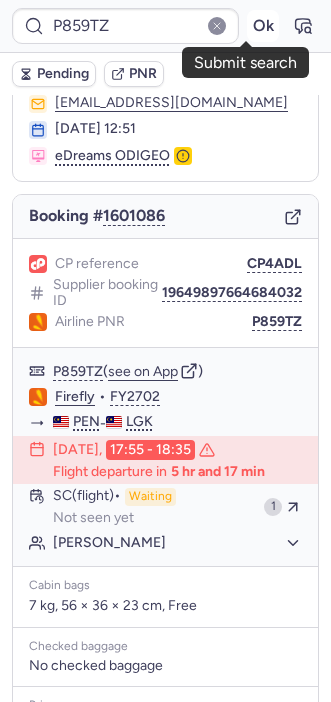 click on "Ok" at bounding box center [263, 26] 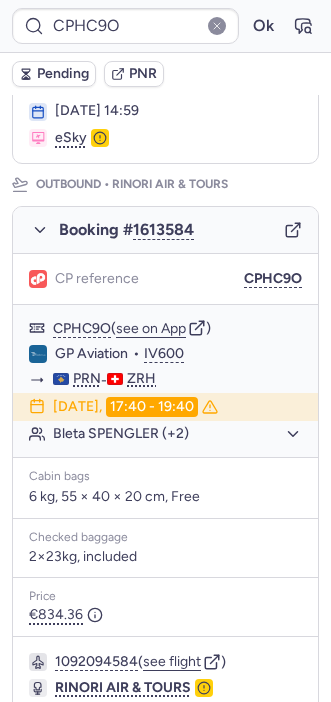 scroll, scrollTop: 203, scrollLeft: 0, axis: vertical 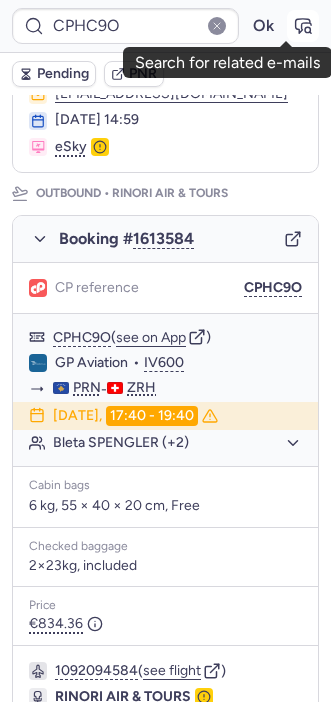 click at bounding box center [303, 26] 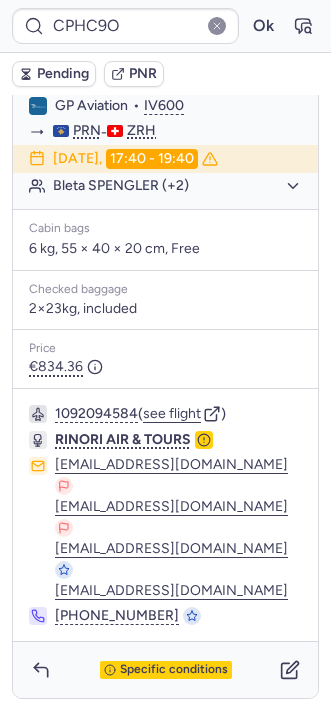 scroll, scrollTop: 461, scrollLeft: 0, axis: vertical 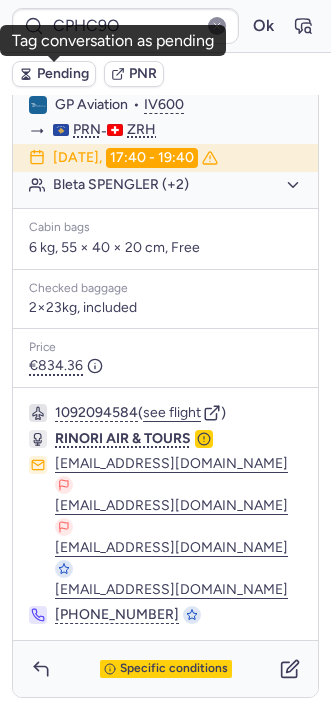 click on "Pending" at bounding box center (54, 74) 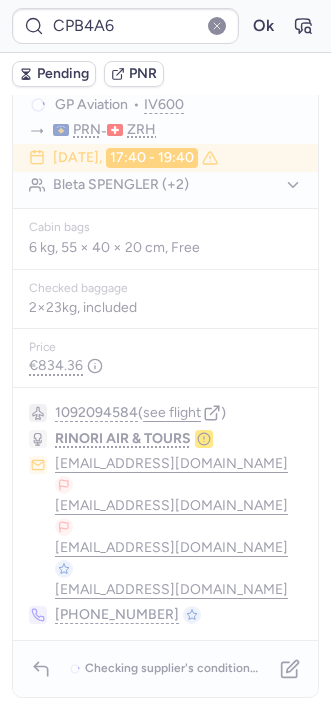 scroll, scrollTop: 0, scrollLeft: 0, axis: both 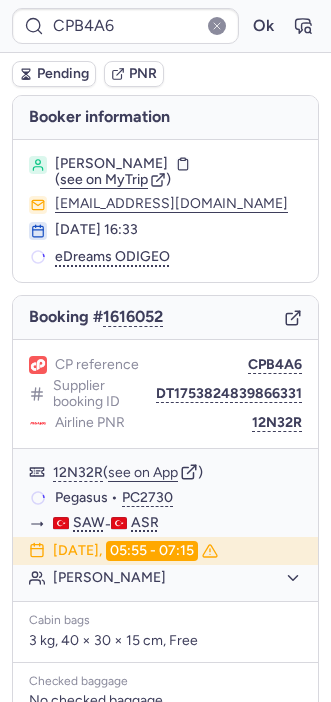 type on "CP6RZT" 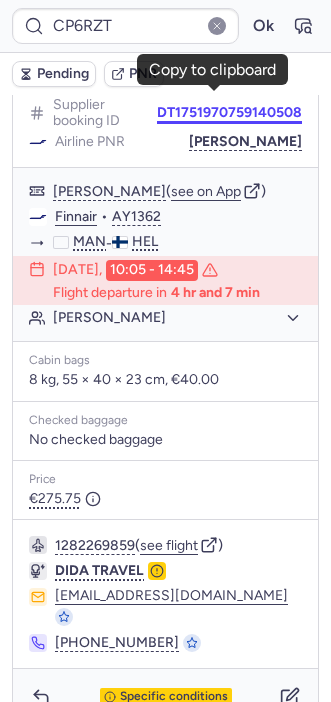 scroll, scrollTop: 42, scrollLeft: 0, axis: vertical 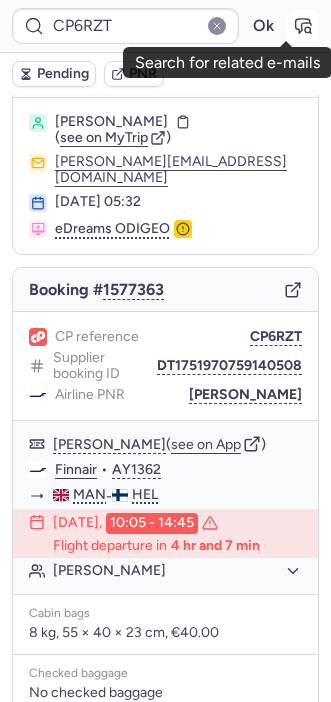 click 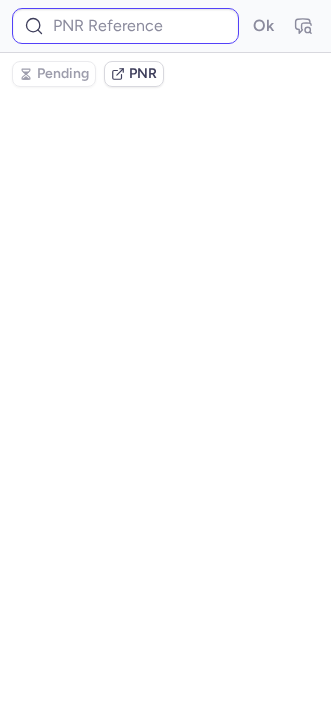 scroll, scrollTop: 0, scrollLeft: 0, axis: both 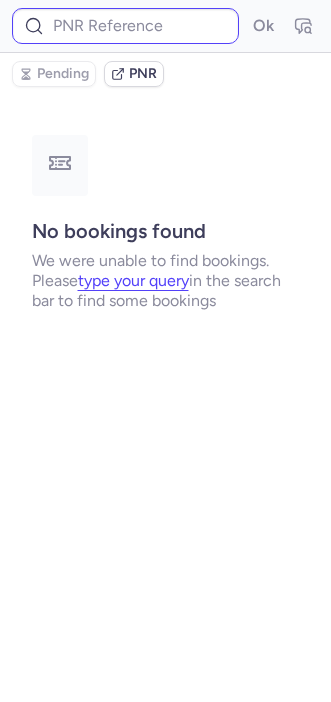 type on "CP6RZT" 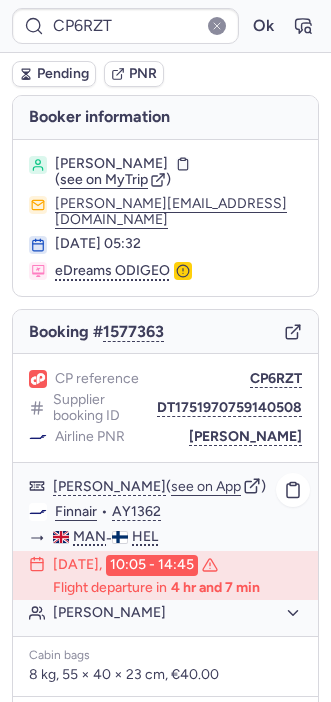 scroll, scrollTop: 295, scrollLeft: 0, axis: vertical 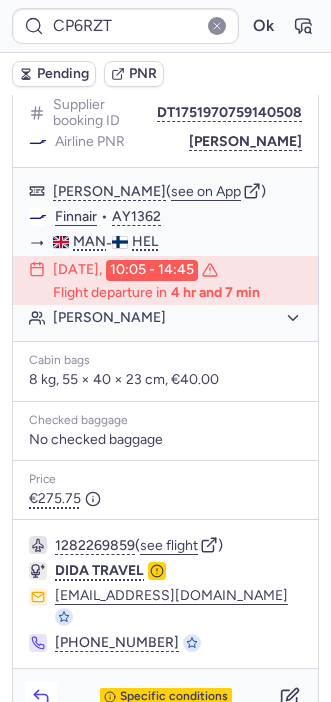 click 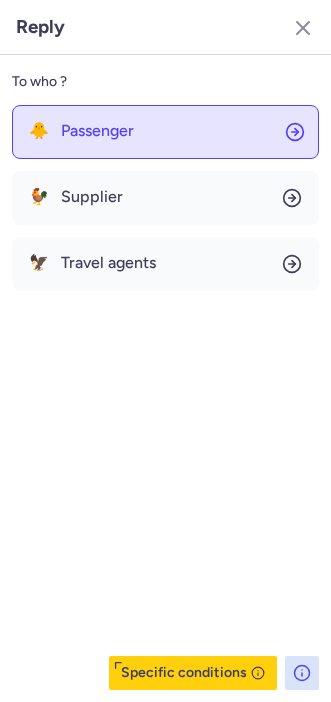 click on "Passenger" at bounding box center [97, 131] 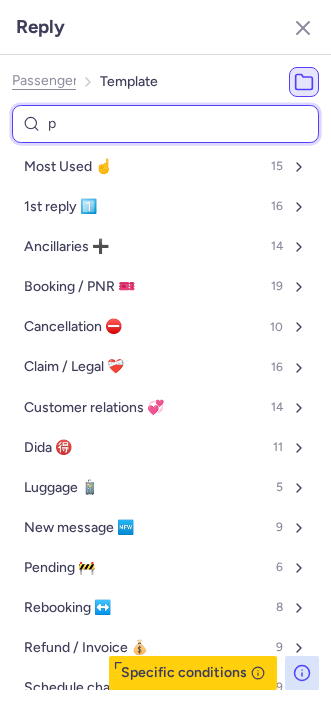 type on "pn" 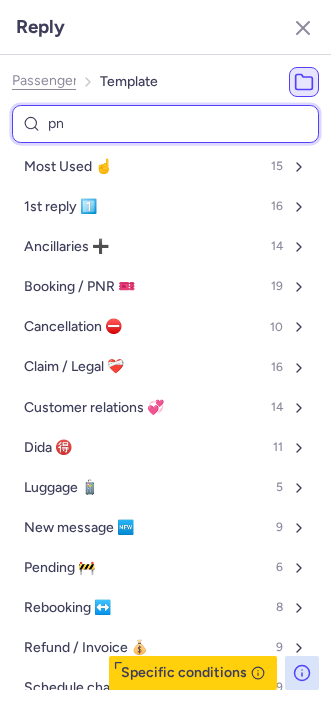 select on "en" 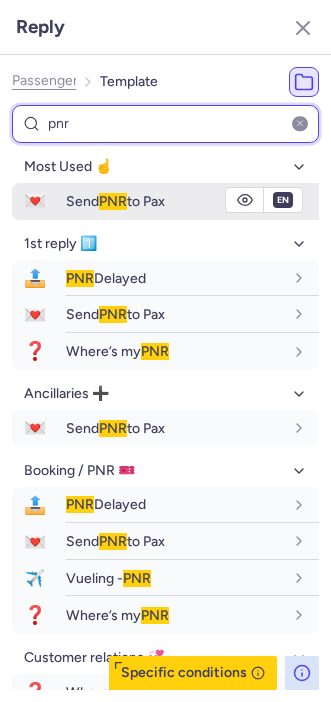 type on "pnr" 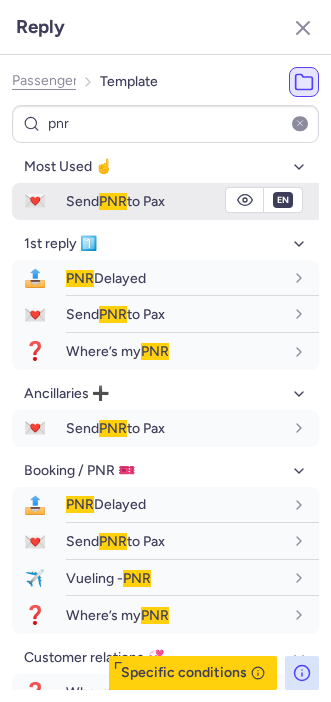 click on "Send  PNR  to Pax" at bounding box center [192, 201] 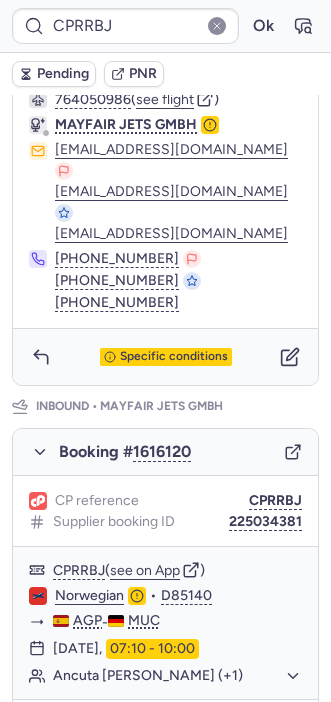 scroll, scrollTop: 822, scrollLeft: 0, axis: vertical 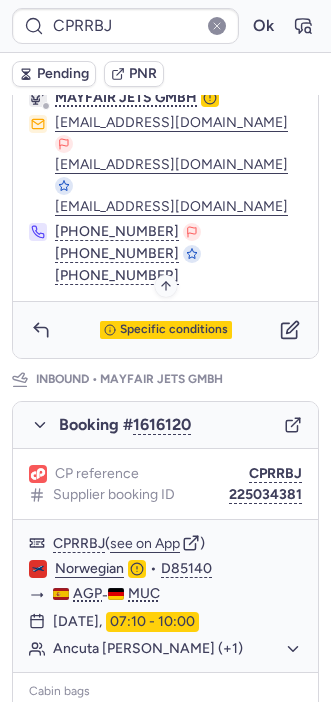click on "Specific conditions" at bounding box center [174, 330] 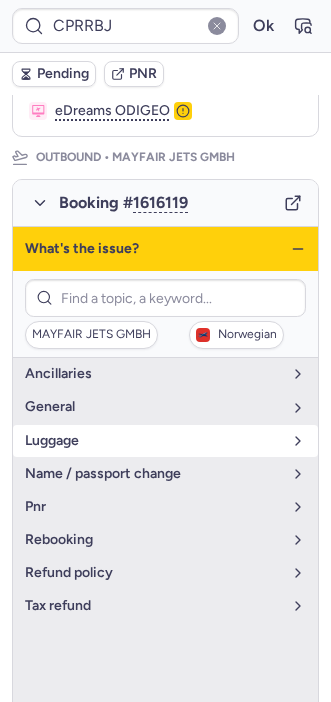click on "luggage" at bounding box center [153, 441] 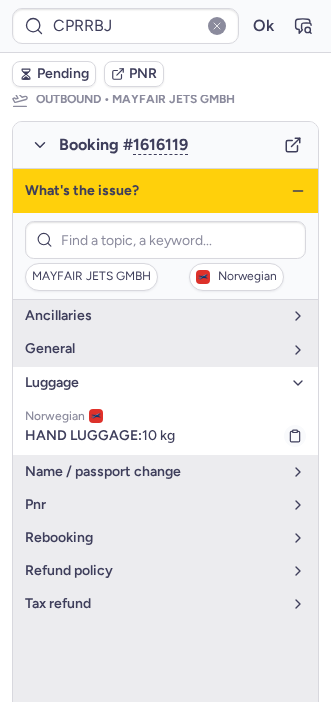 scroll, scrollTop: 301, scrollLeft: 0, axis: vertical 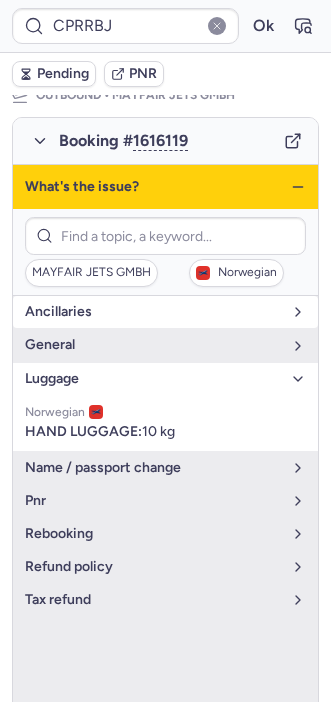 click on "Ancillaries" at bounding box center (153, 312) 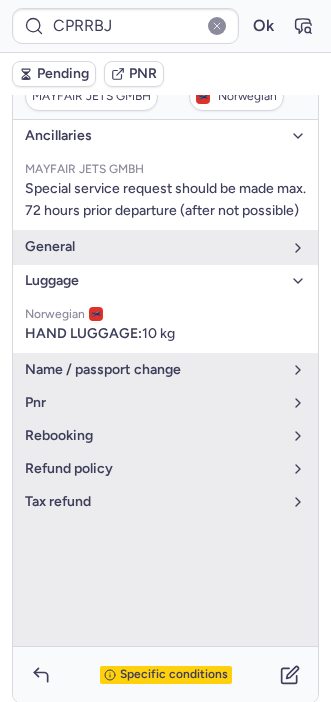 scroll, scrollTop: 479, scrollLeft: 0, axis: vertical 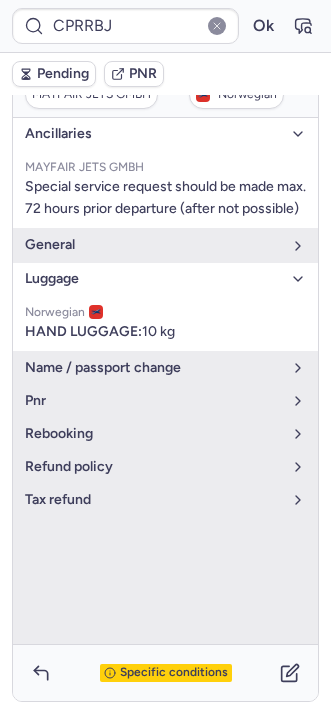 click on "Specific conditions" at bounding box center [174, 673] 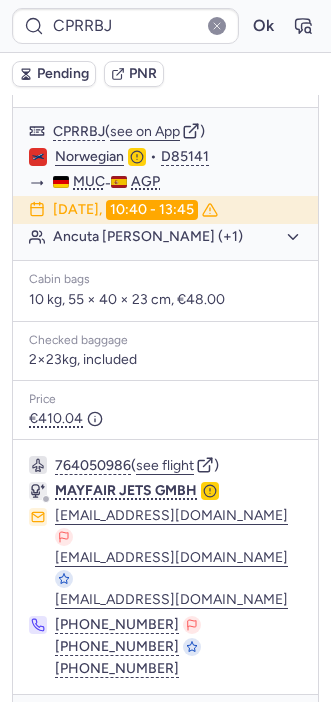 scroll, scrollTop: 426, scrollLeft: 0, axis: vertical 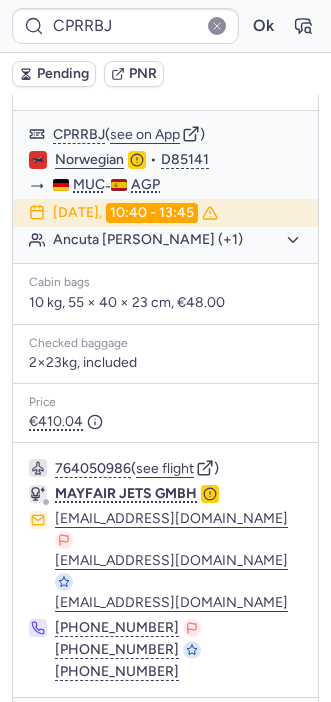 type on "CPUNXG" 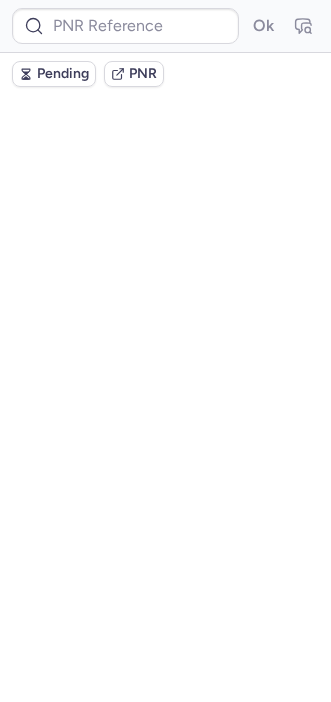 scroll, scrollTop: 0, scrollLeft: 0, axis: both 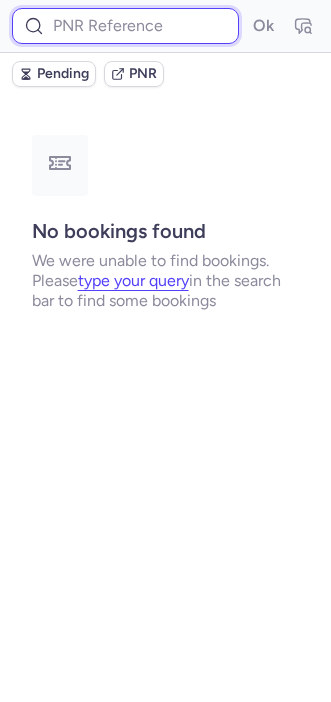 paste on "OF5PTE" 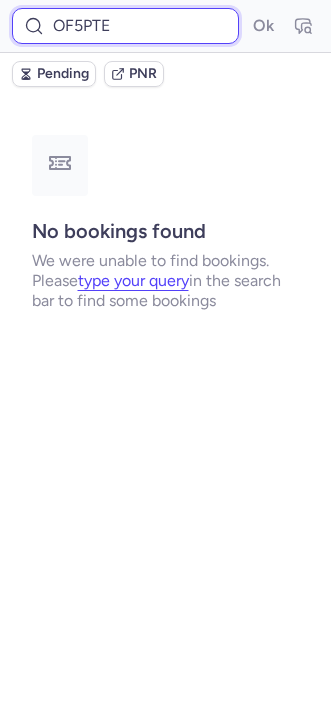 click on "OF5PTE" at bounding box center [125, 26] 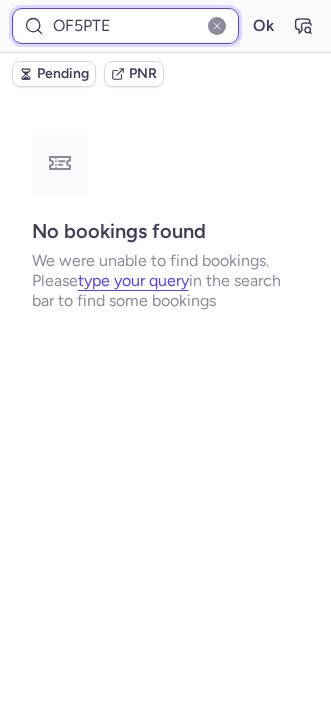 type on "OF5PTE" 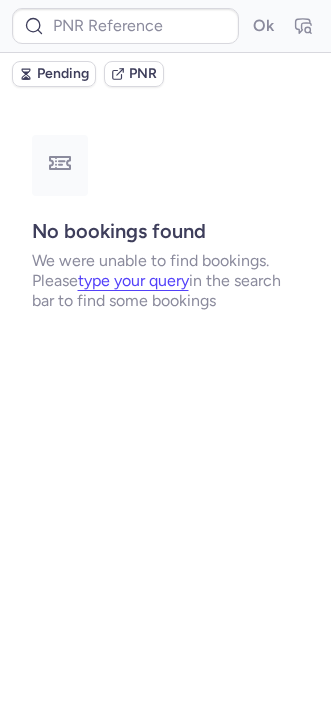 type on "DCQ6HD" 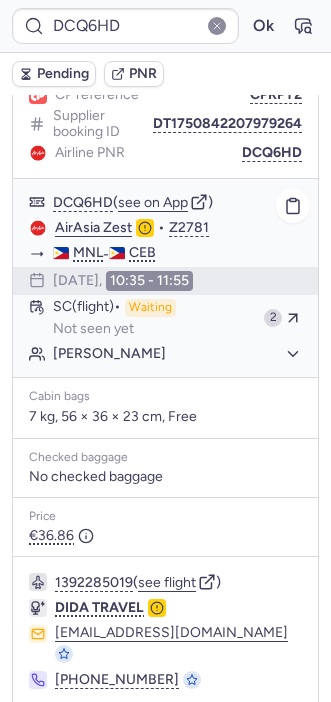 scroll, scrollTop: 320, scrollLeft: 0, axis: vertical 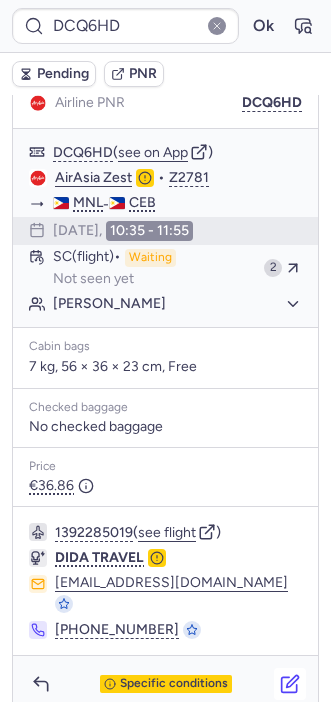 click 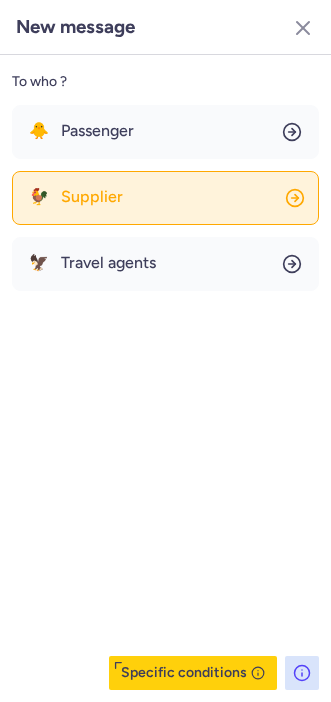 click on "🐓 Supplier" 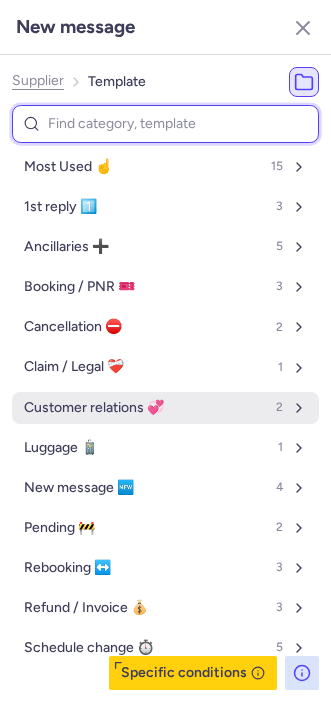 scroll, scrollTop: 15, scrollLeft: 0, axis: vertical 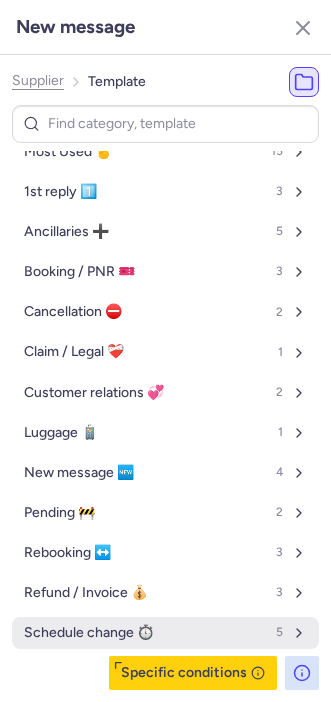 click on "Schedule change ⏱️" at bounding box center (89, 633) 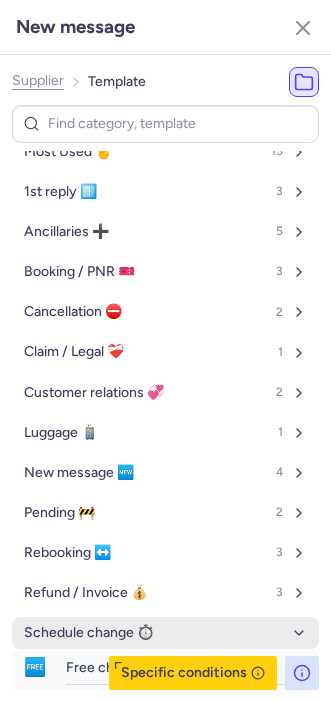 scroll, scrollTop: 199, scrollLeft: 0, axis: vertical 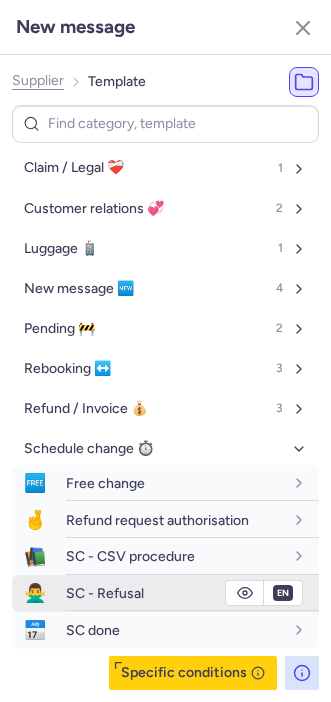 click on "SC - Refusal" at bounding box center [105, 593] 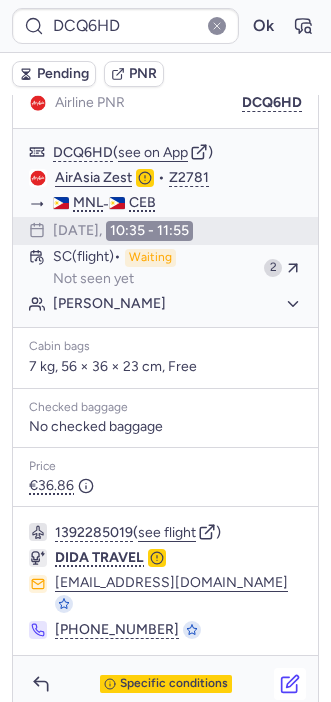 click 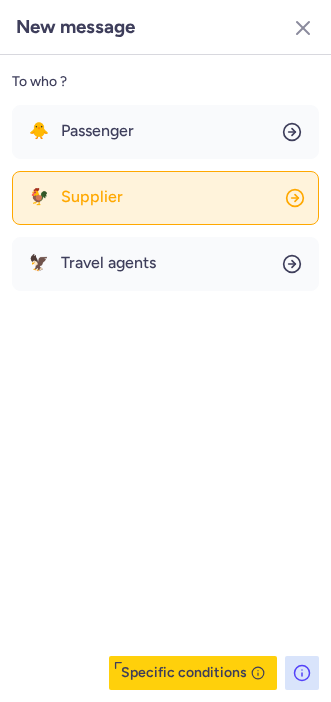 click on "Supplier" at bounding box center (92, 197) 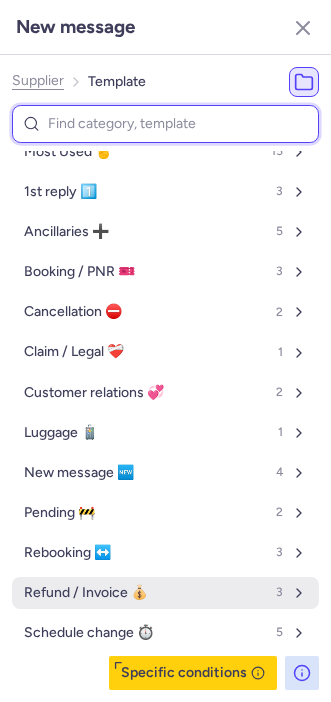 scroll, scrollTop: 14, scrollLeft: 0, axis: vertical 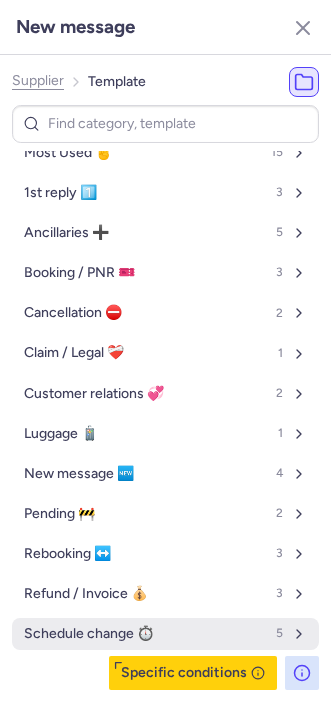 click on "Schedule change ⏱️" at bounding box center (89, 634) 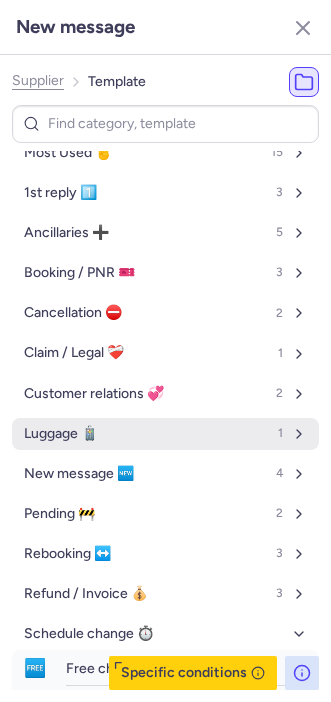 scroll, scrollTop: 199, scrollLeft: 0, axis: vertical 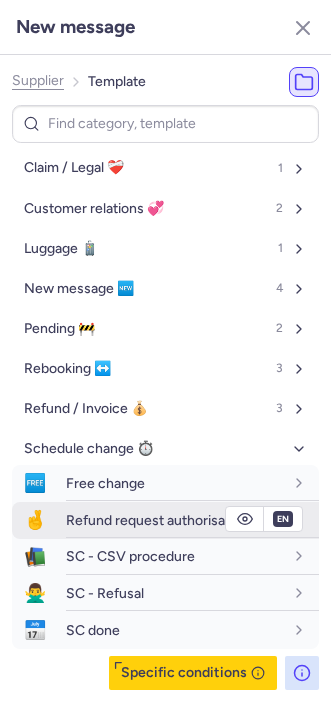 click on "Refund request authorisation" at bounding box center [157, 520] 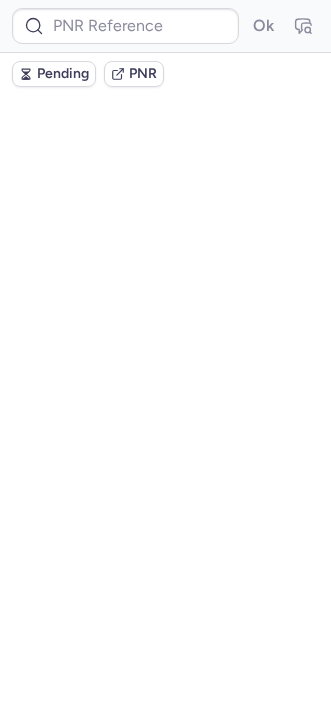 scroll, scrollTop: 0, scrollLeft: 0, axis: both 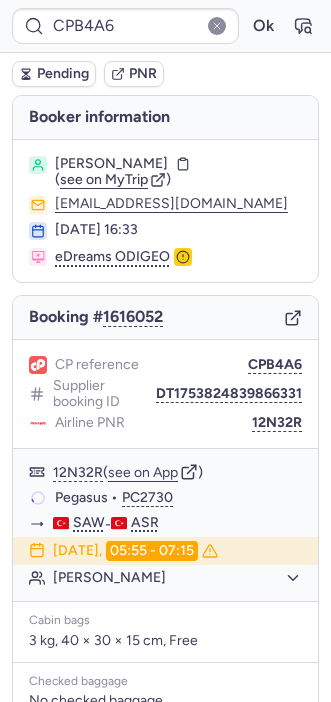 type on "DCQ6HD" 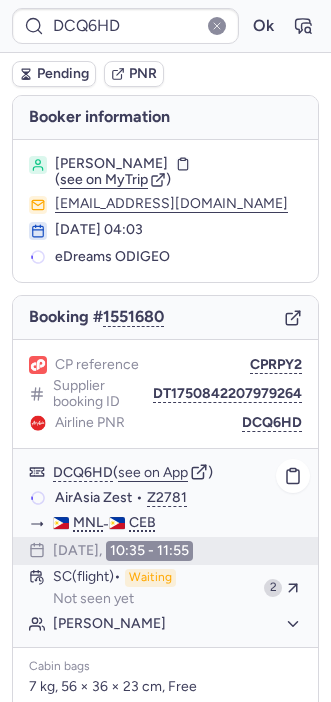 scroll, scrollTop: 320, scrollLeft: 0, axis: vertical 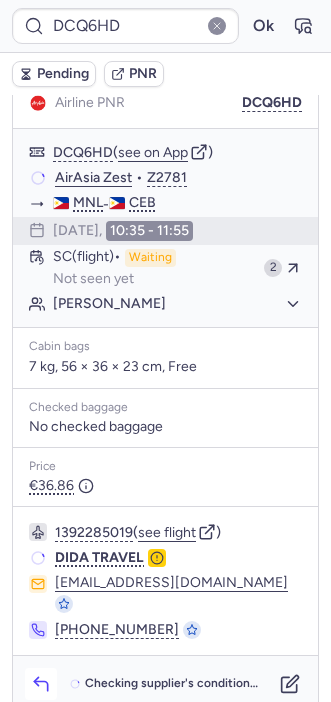 click 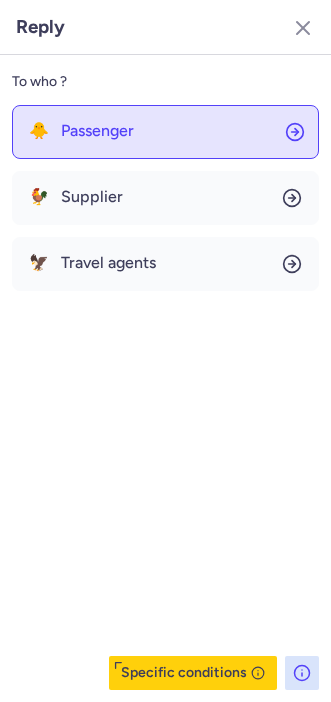click on "🐥 Passenger" 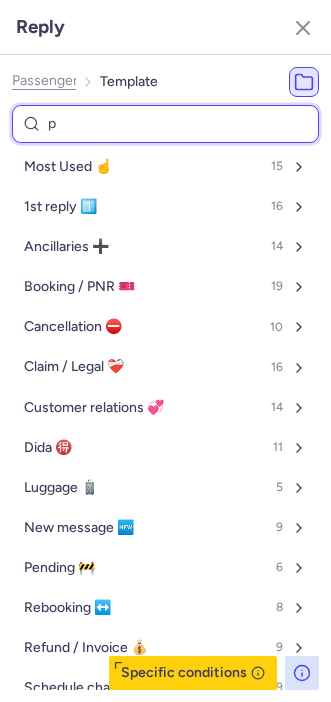 type on "pe" 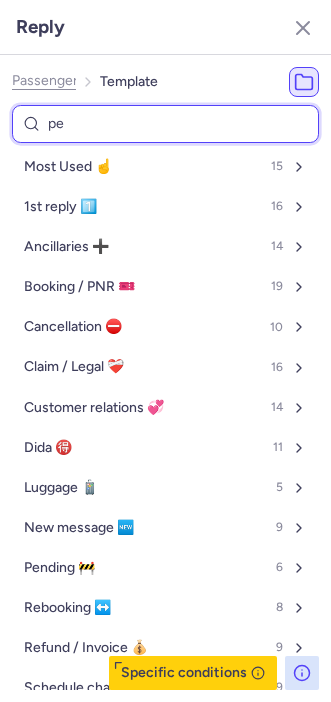 select on "en" 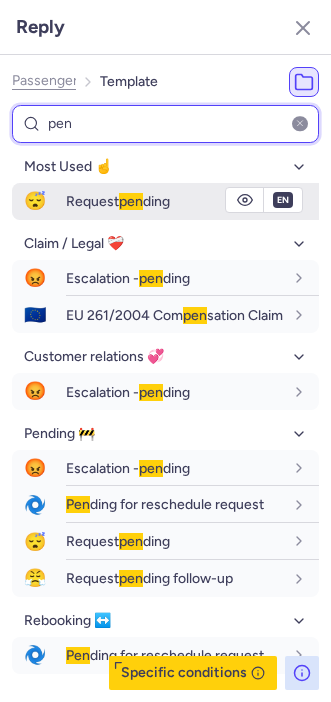 type on "pen" 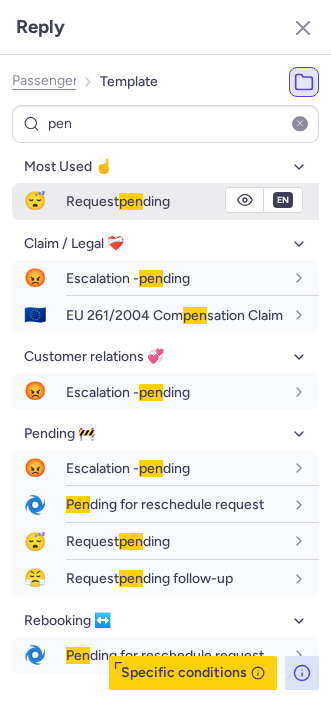 click on "Request  pen ding" at bounding box center [118, 201] 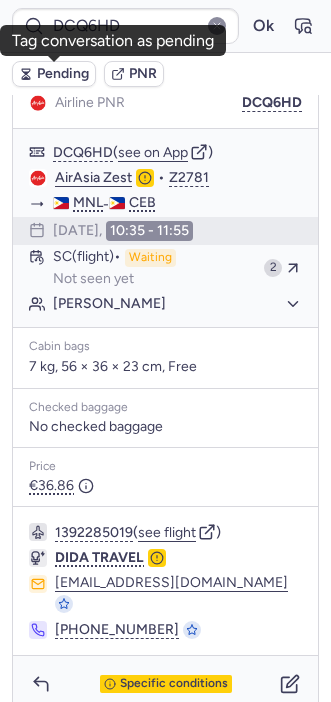 click on "Pending" at bounding box center (63, 74) 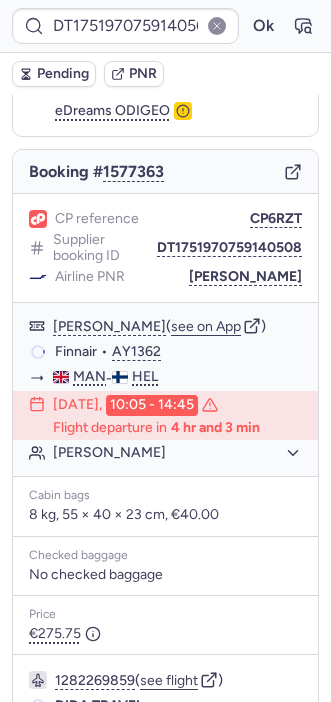 scroll, scrollTop: 160, scrollLeft: 0, axis: vertical 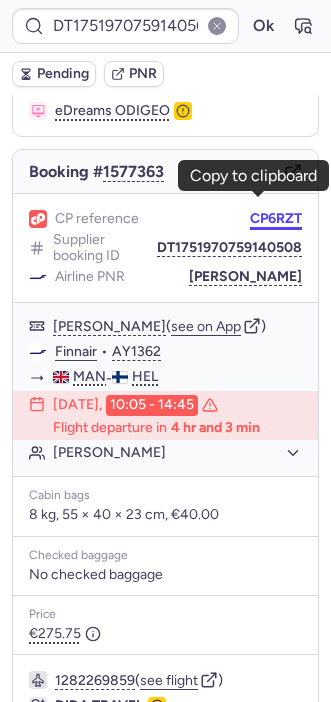 click on "CP6RZT" at bounding box center [276, 219] 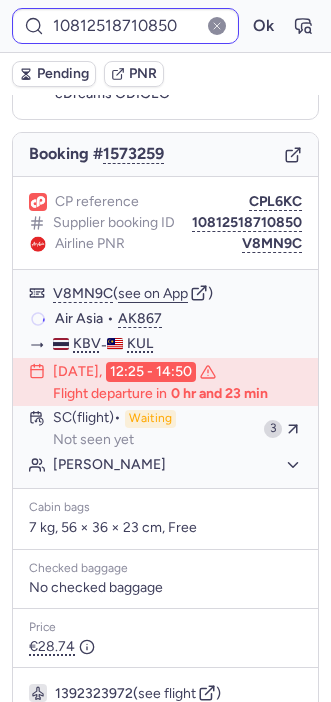scroll, scrollTop: 160, scrollLeft: 0, axis: vertical 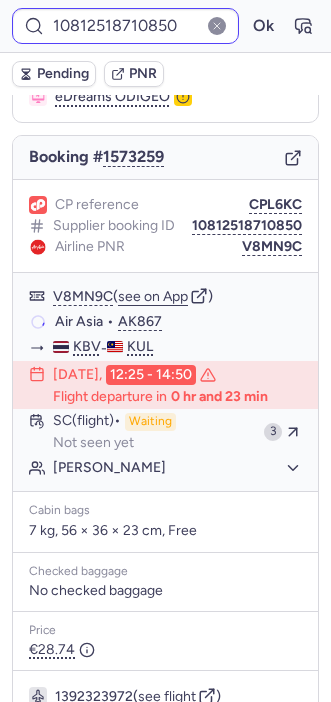 type on "10812518710852" 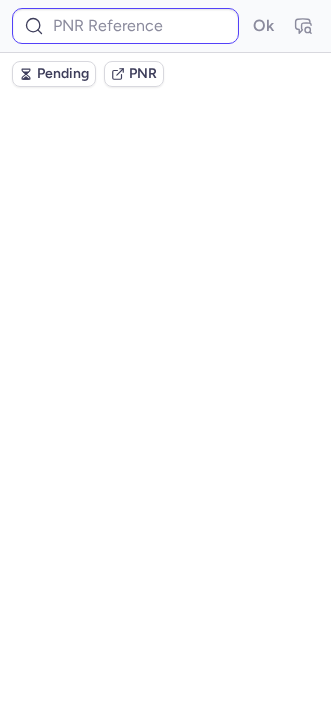 scroll, scrollTop: 0, scrollLeft: 0, axis: both 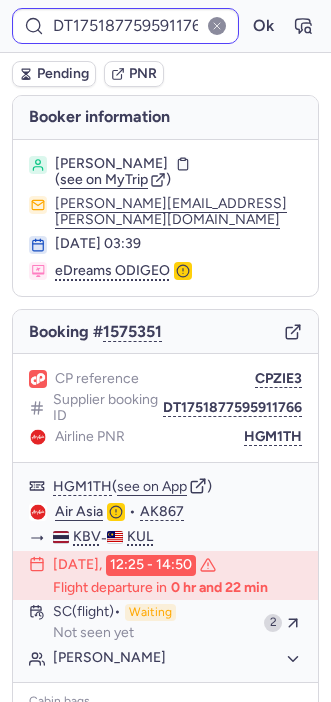 type on "CPB4A6" 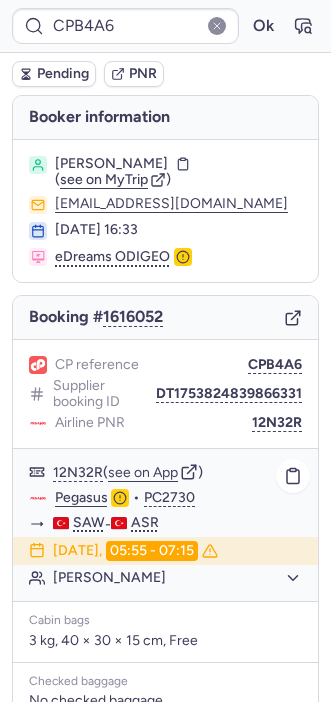 scroll, scrollTop: 274, scrollLeft: 0, axis: vertical 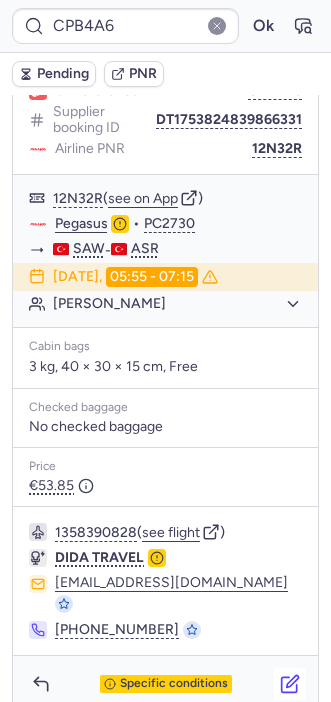 click 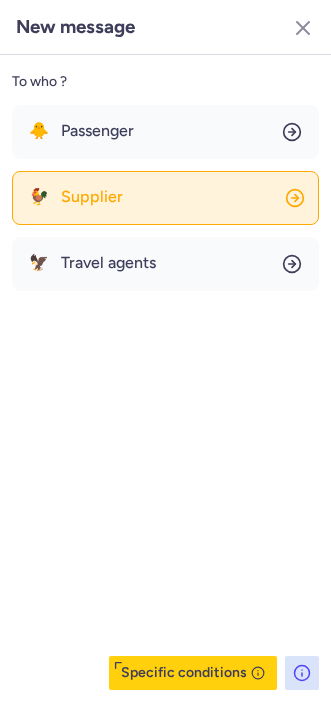 click on "🐓 Supplier" 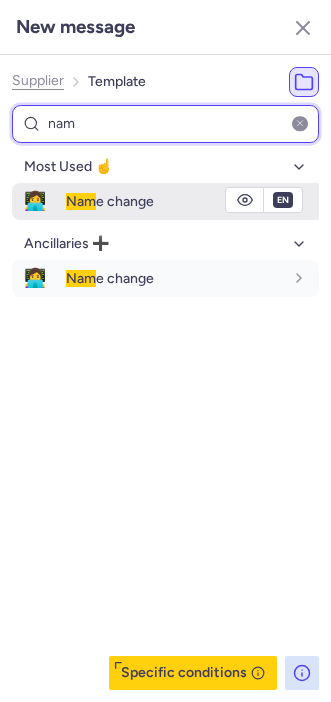 type on "nam" 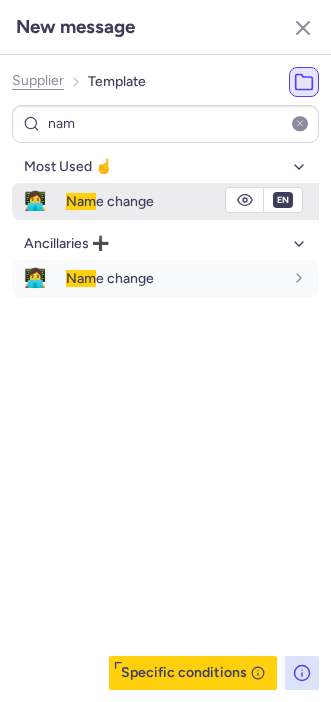 click on "Nam" at bounding box center [81, 201] 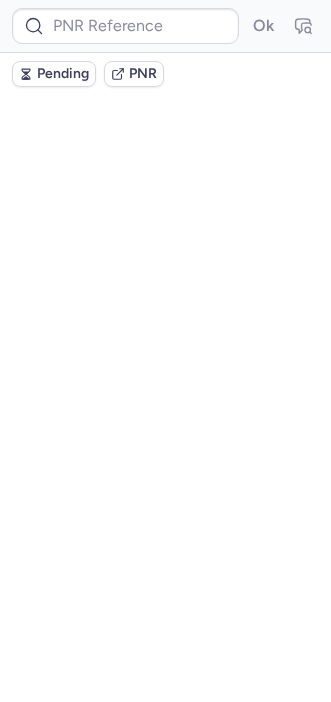 scroll, scrollTop: 0, scrollLeft: 0, axis: both 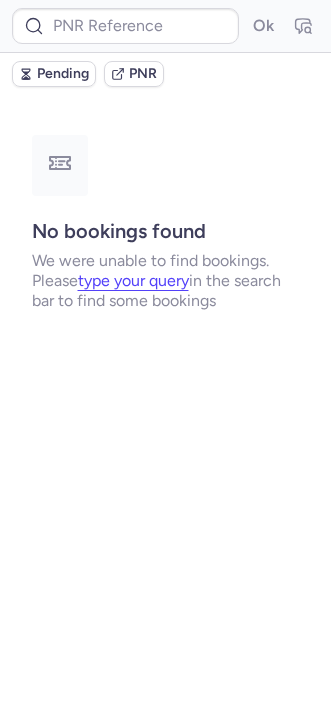 type on "CPB4A6" 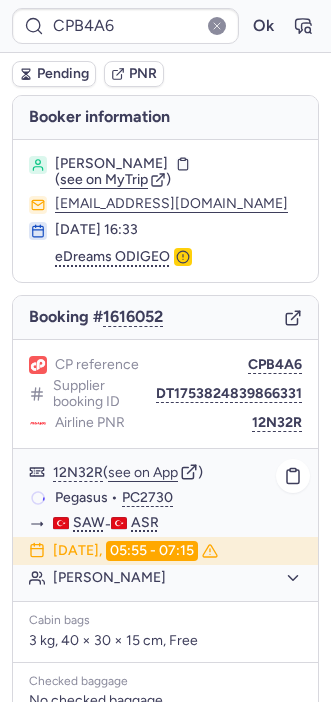 scroll, scrollTop: 274, scrollLeft: 0, axis: vertical 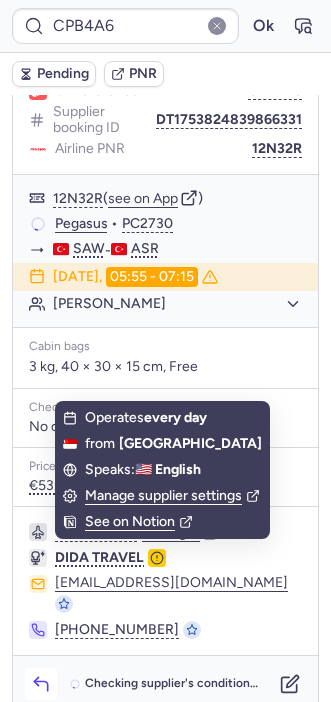 click at bounding box center (41, 684) 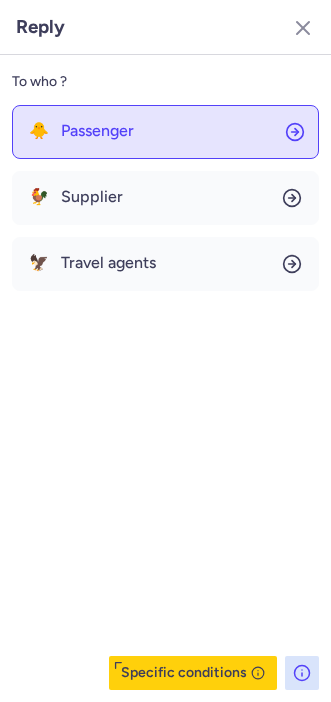 click on "🐥" at bounding box center (39, 131) 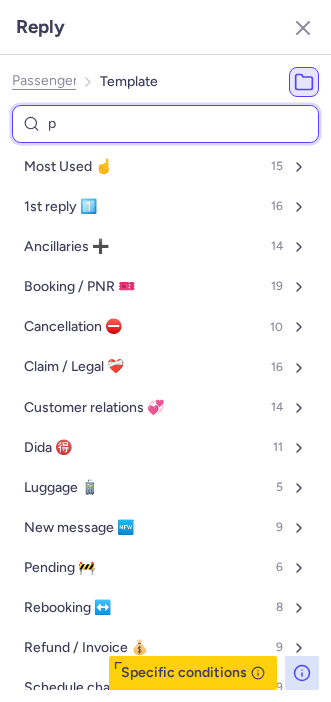 type on "pe" 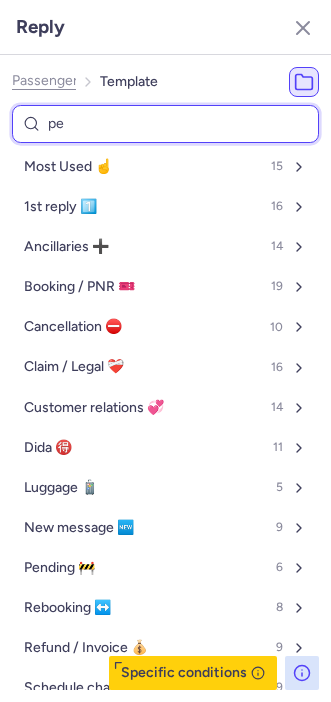 select on "de" 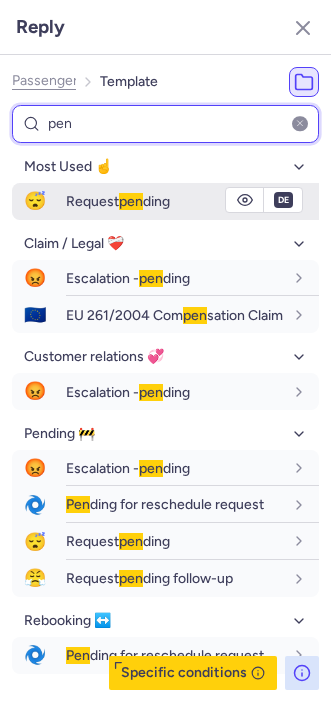 type on "pen" 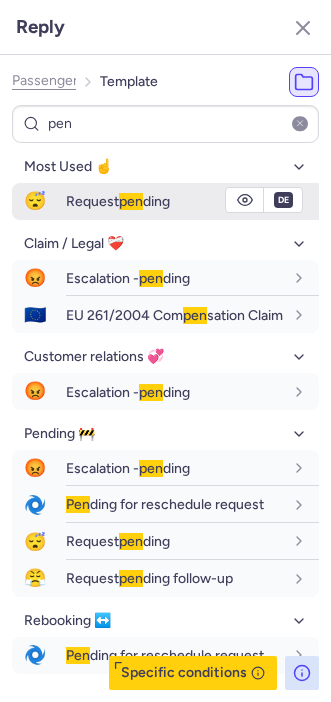 click on "Request  pen ding" at bounding box center [118, 201] 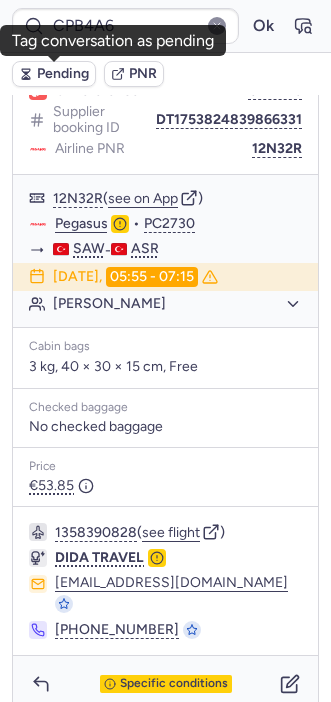 click on "Pending" at bounding box center [63, 74] 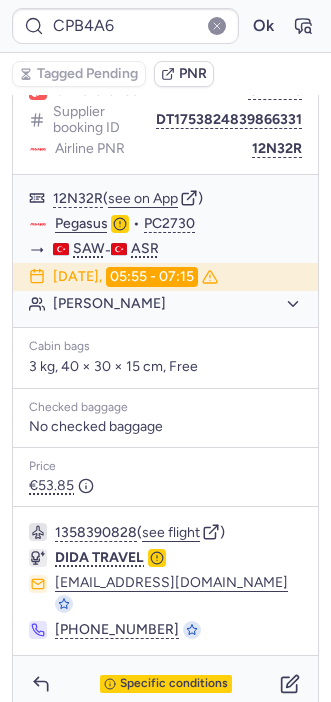 type on "CPRRBJ" 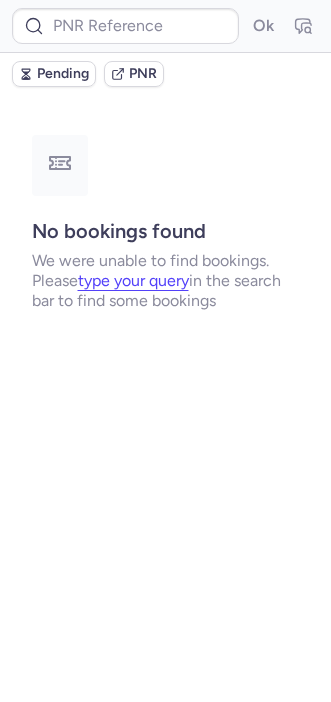 scroll, scrollTop: 0, scrollLeft: 0, axis: both 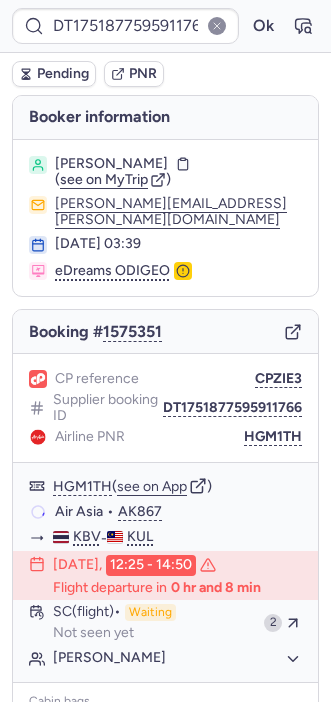 type on "CP3LT7" 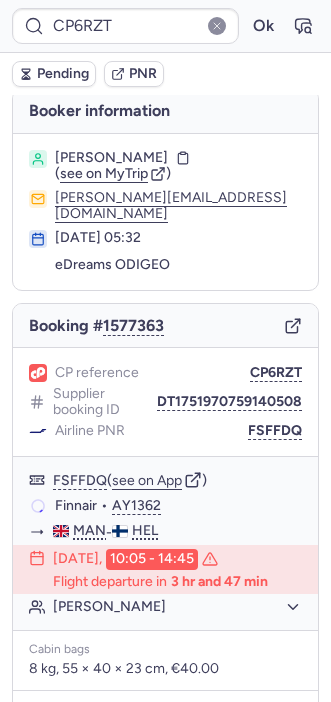 scroll, scrollTop: 1, scrollLeft: 0, axis: vertical 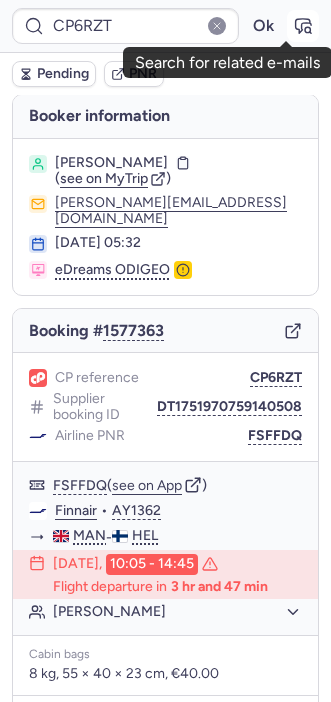 click 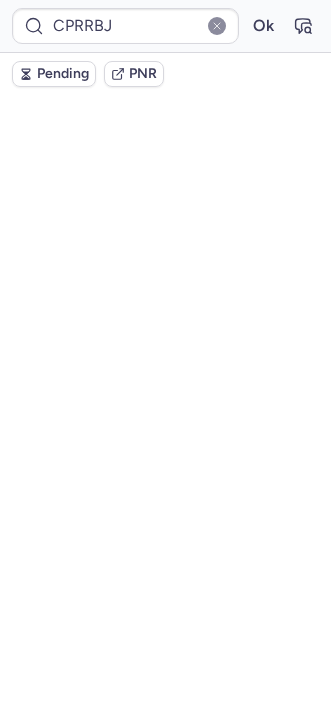 scroll, scrollTop: 41, scrollLeft: 0, axis: vertical 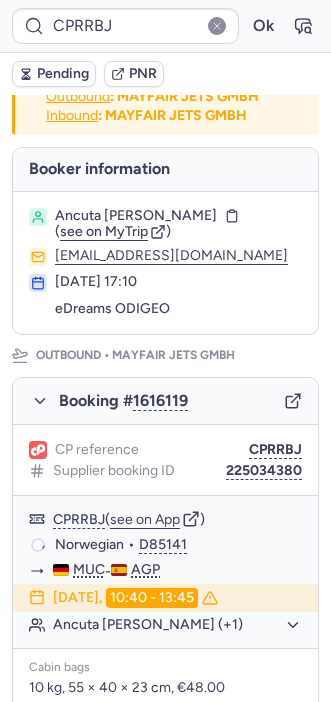 type on "CPVTT4" 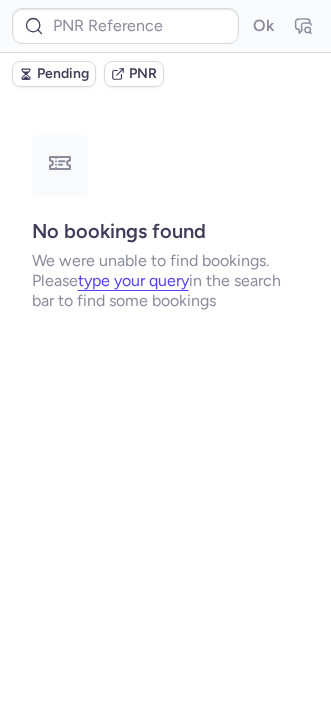 scroll, scrollTop: 0, scrollLeft: 0, axis: both 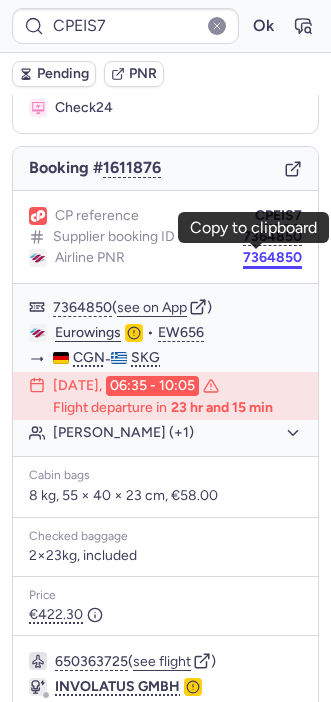 click on "7364850" at bounding box center [272, 258] 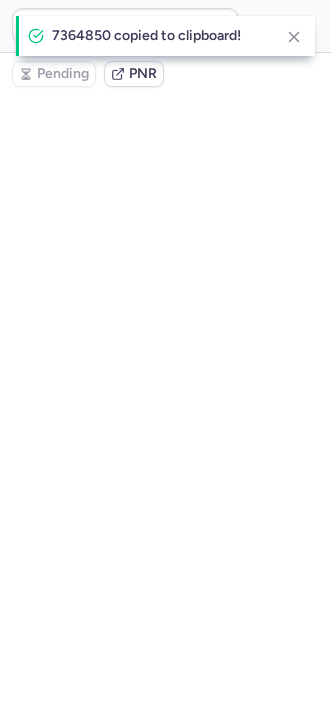 scroll, scrollTop: 0, scrollLeft: 0, axis: both 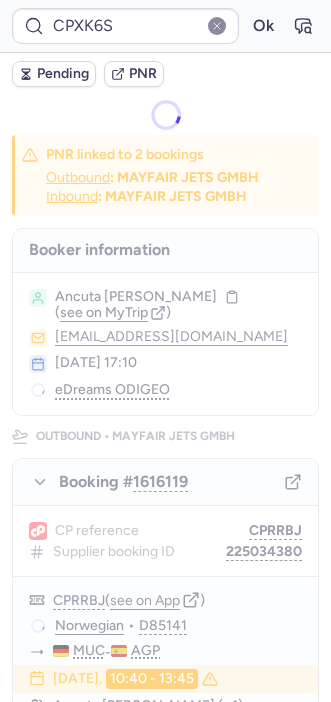 type on "CPEIS7" 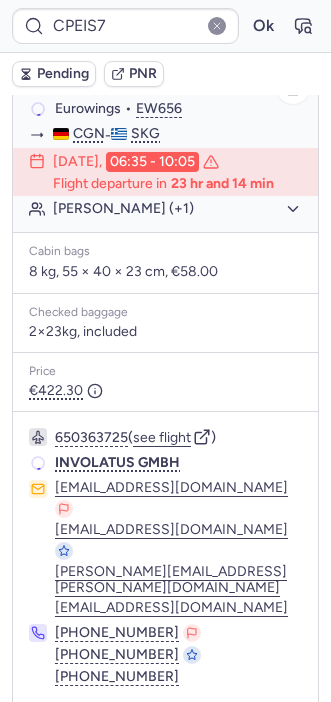scroll, scrollTop: 384, scrollLeft: 0, axis: vertical 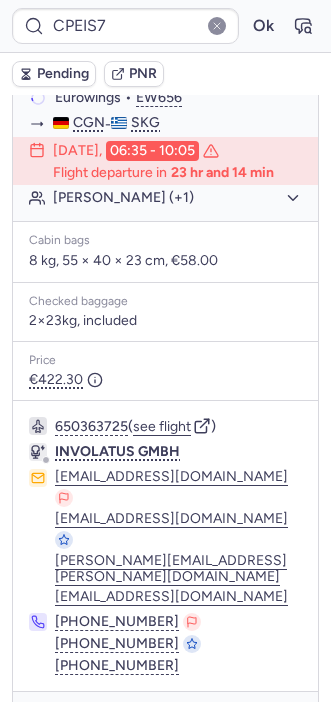 click at bounding box center (41, 720) 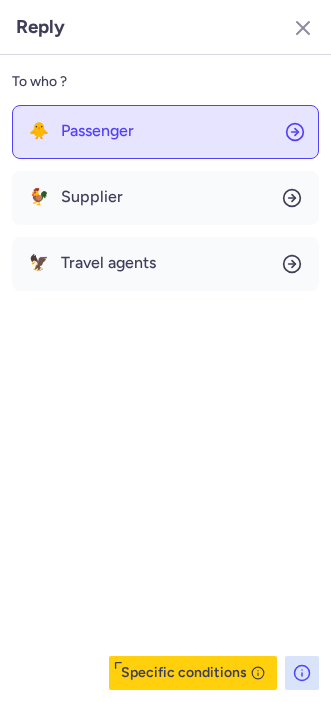 click on "🐥 Passenger" 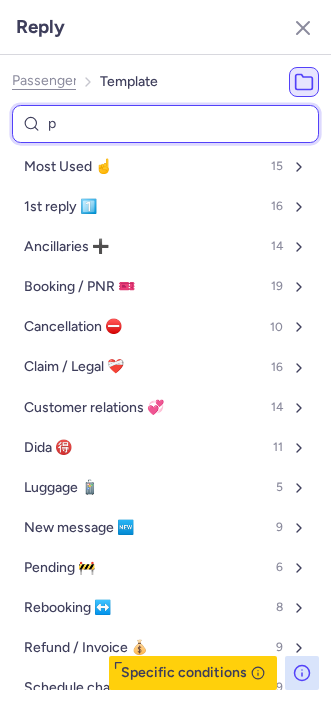 type on "pn" 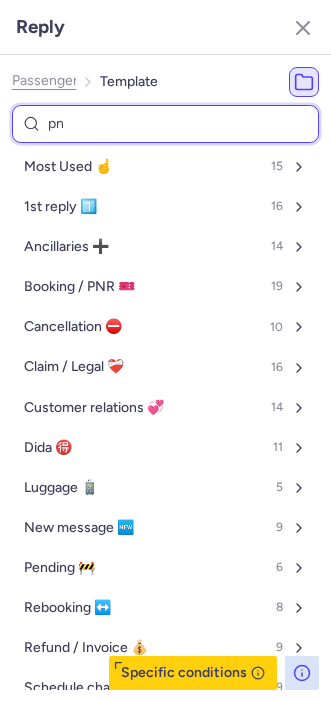 select on "en" 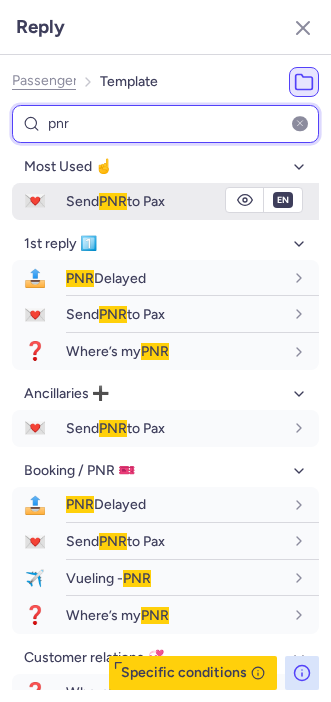 type on "pnr" 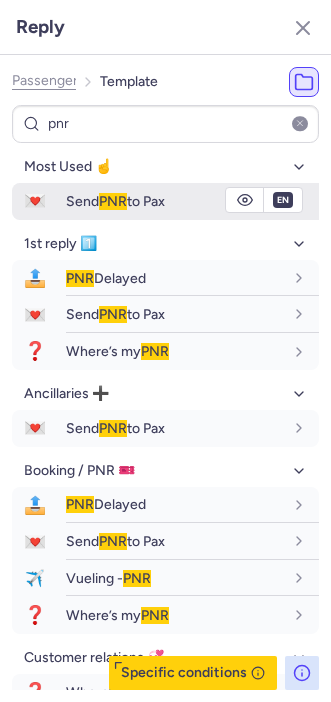 click on "💌" at bounding box center [35, 201] 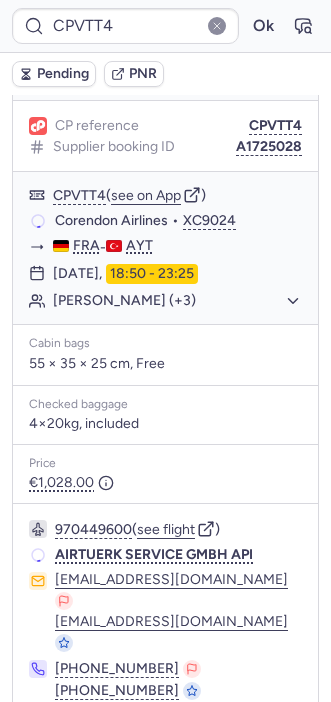 type on "CPXK6S" 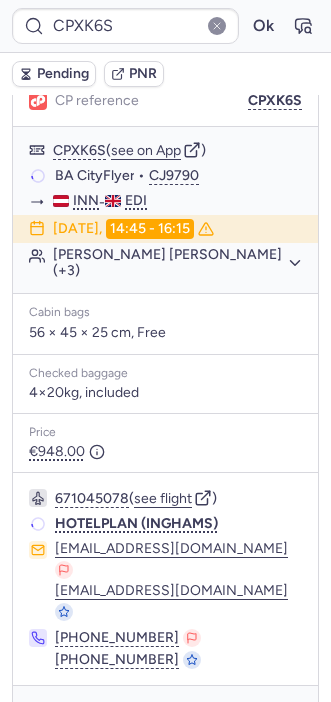 scroll, scrollTop: 260, scrollLeft: 0, axis: vertical 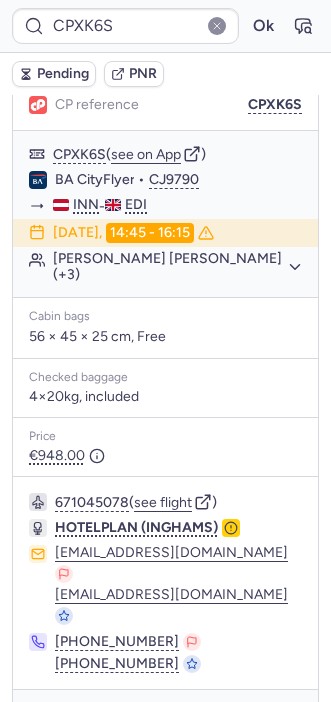 drag, startPoint x: 39, startPoint y: 661, endPoint x: 31, endPoint y: 651, distance: 12.806249 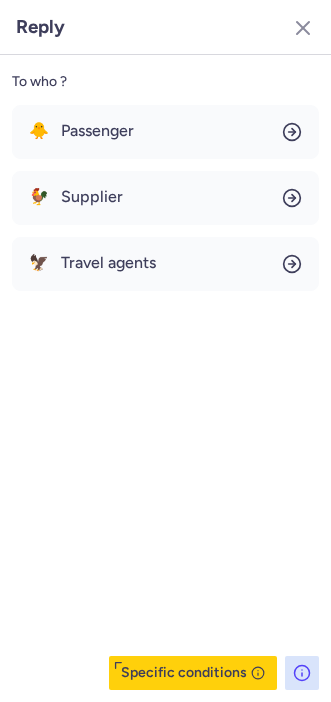 click on "To who ? 🐥 Passenger 🐓 Supplier 🦅 Travel agents  Specific conditions" 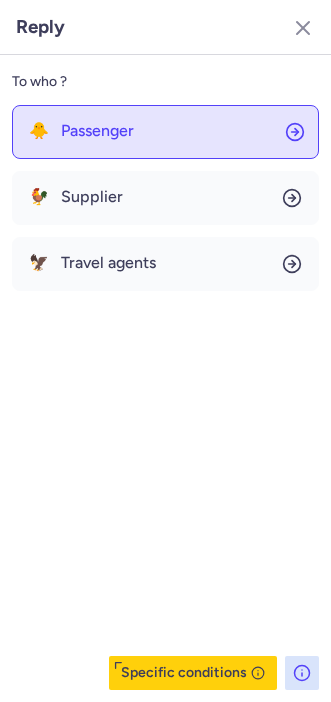 click on "🐥 Passenger" 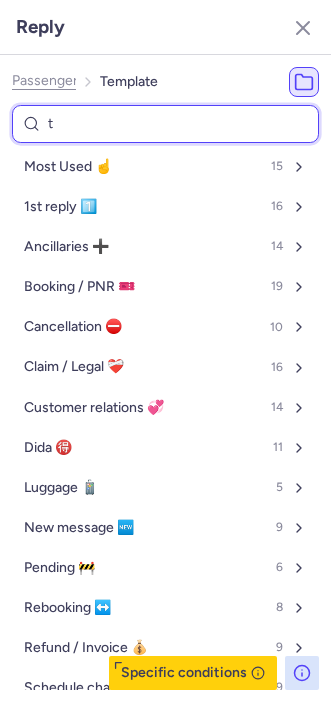 type on "tp" 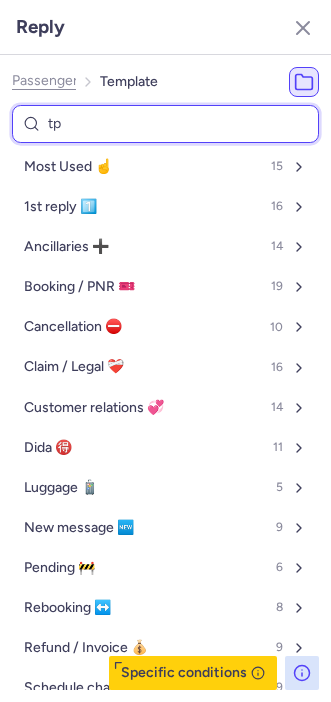 select on "en" 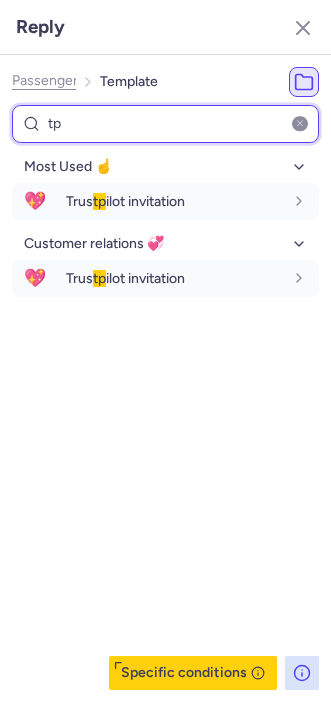 type on "tp" 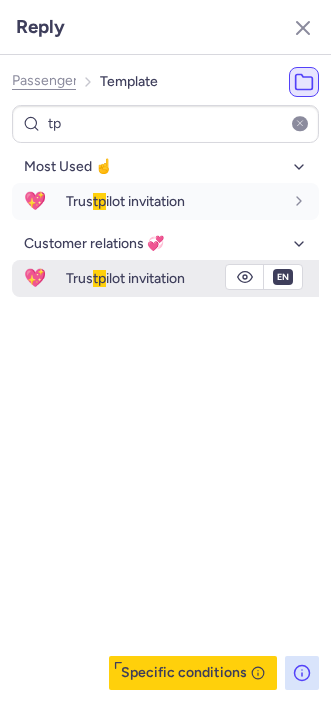 drag, startPoint x: 93, startPoint y: 432, endPoint x: 215, endPoint y: 289, distance: 187.97075 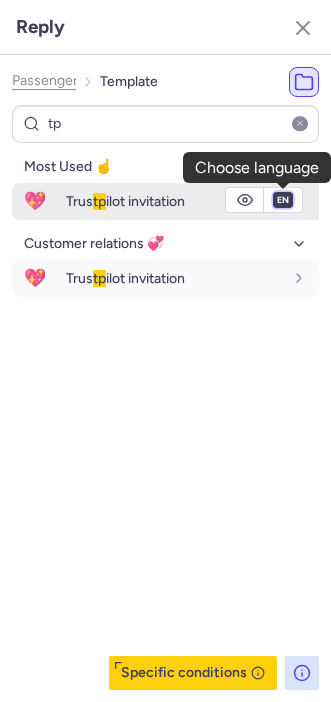 click on "fr en de nl pt es it ru" at bounding box center [283, 200] 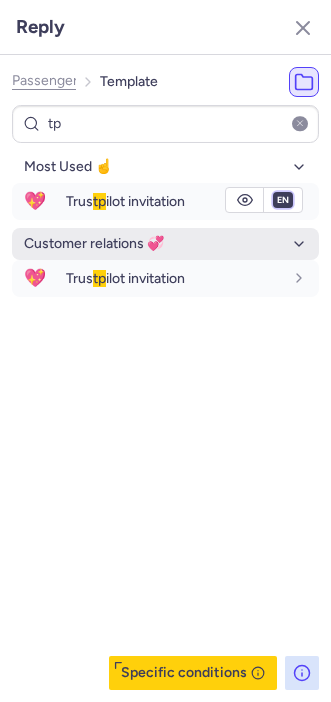 select on "de" 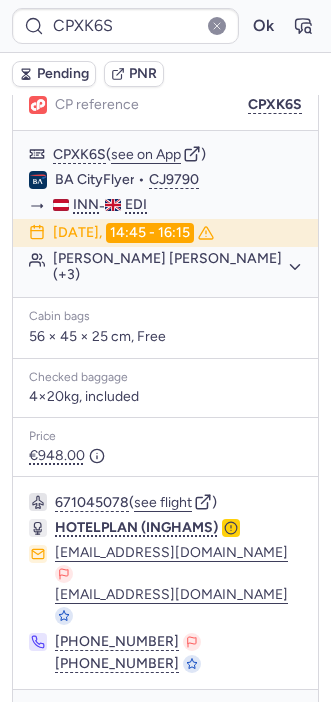 type on "CPVTT4" 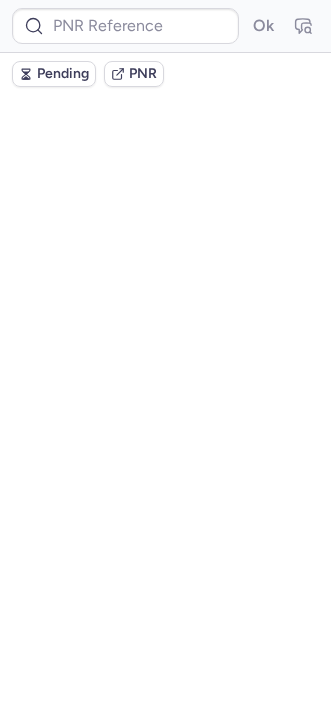 scroll, scrollTop: 0, scrollLeft: 0, axis: both 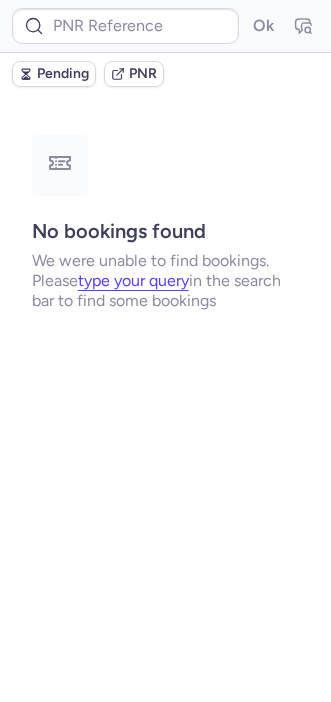 type on "CPHVI7" 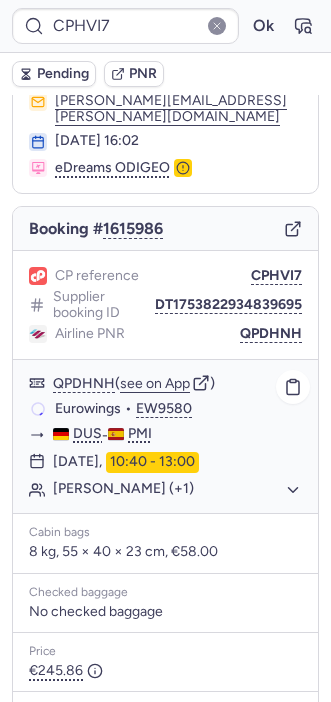 scroll, scrollTop: 87, scrollLeft: 0, axis: vertical 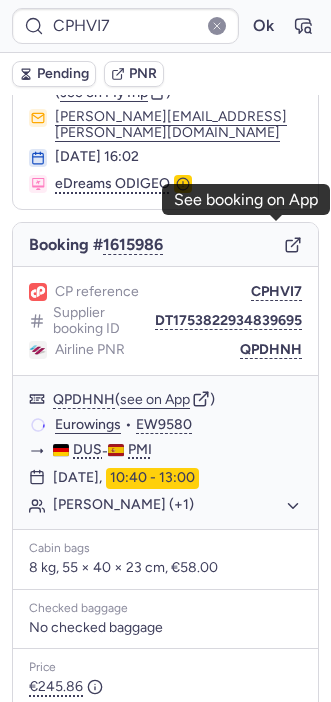 click 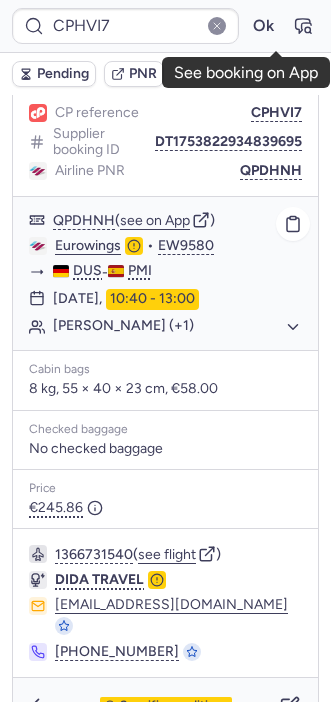 scroll, scrollTop: 274, scrollLeft: 0, axis: vertical 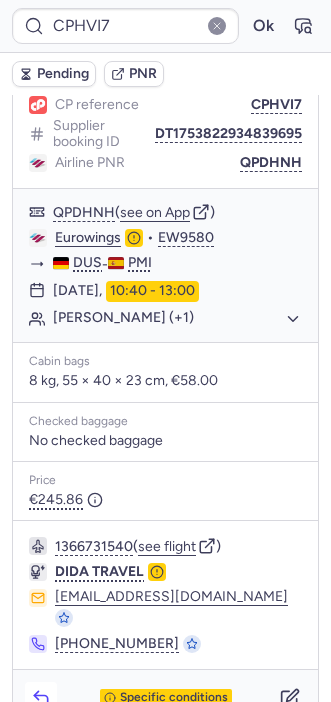 click 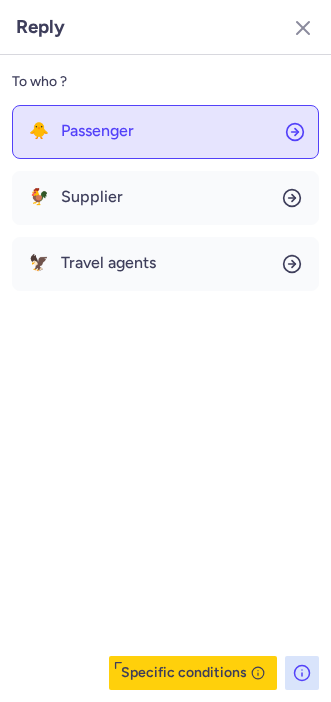 click on "Passenger" at bounding box center [97, 131] 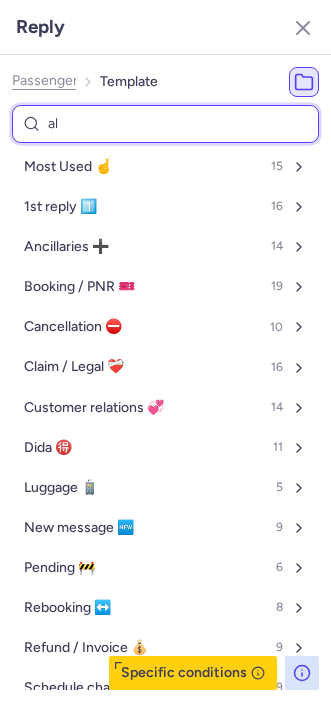 type on "all" 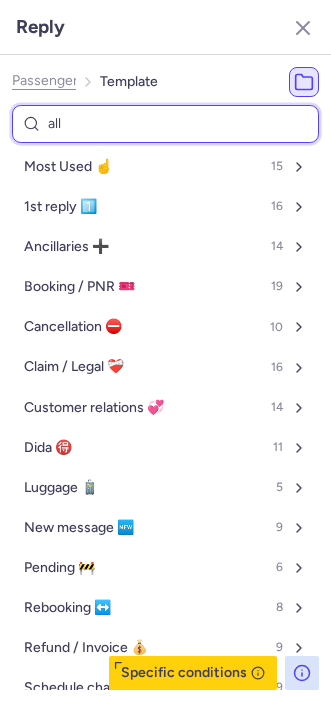 select on "en" 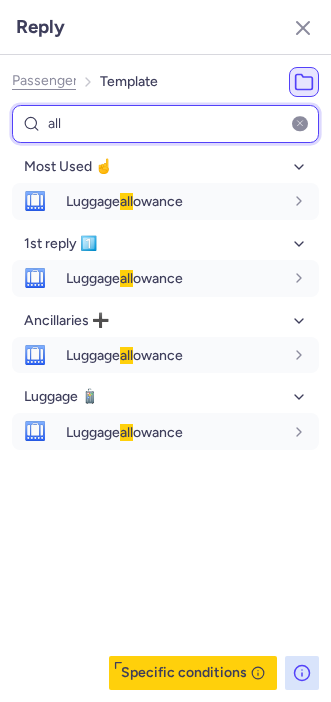 type on "all" 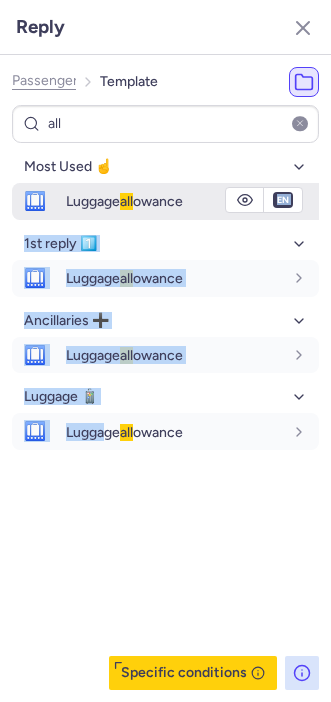 drag, startPoint x: 107, startPoint y: 554, endPoint x: 291, endPoint y: 196, distance: 402.5171 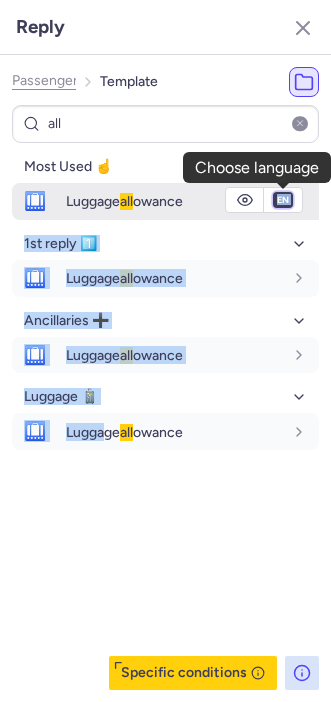 click on "fr en de nl pt es it ru" at bounding box center [283, 200] 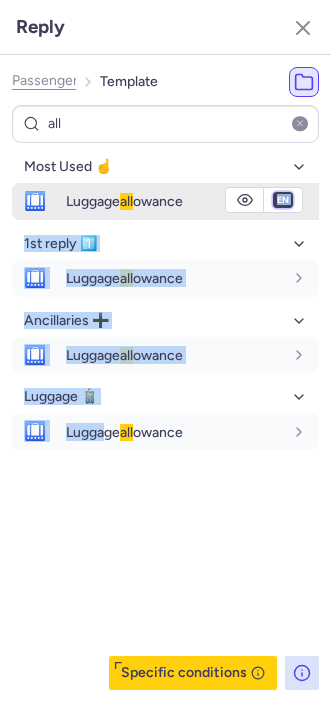 select on "de" 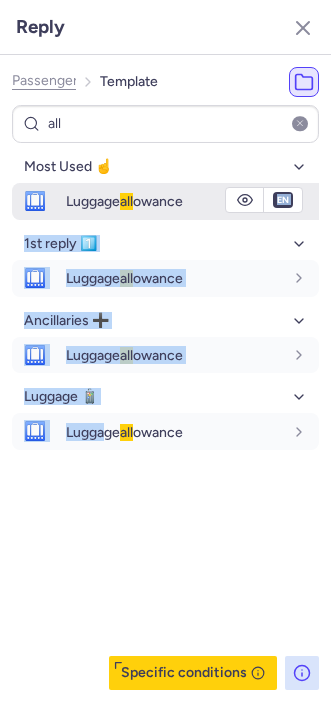 click on "fr en de nl pt es it ru" at bounding box center [283, 200] 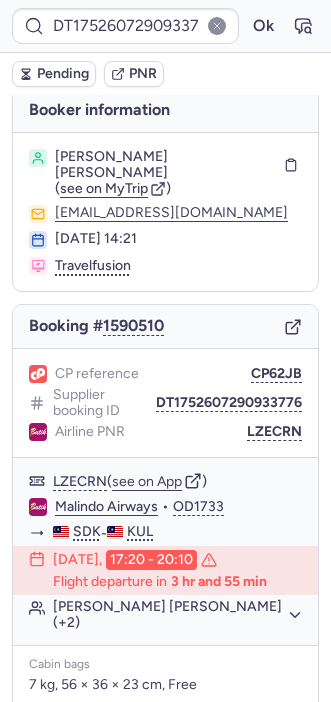 scroll, scrollTop: 4, scrollLeft: 0, axis: vertical 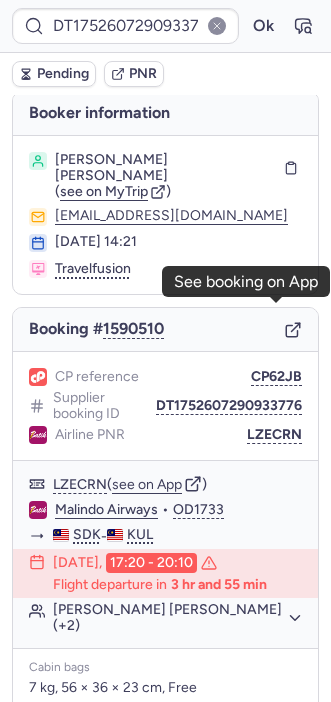 click 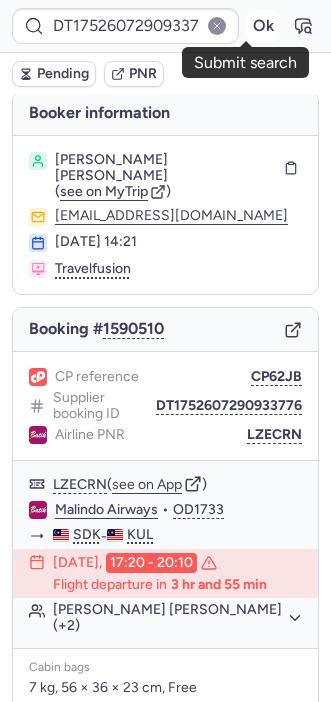 click on "Ok" at bounding box center [263, 26] 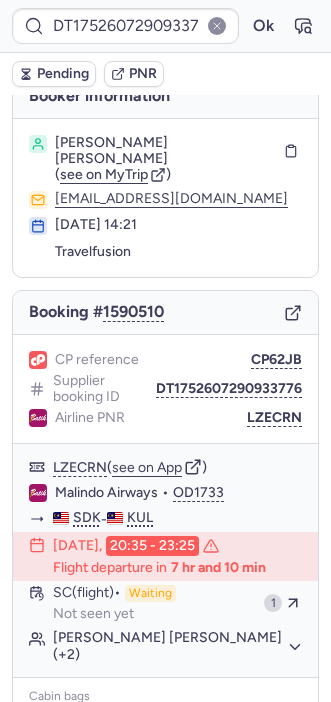 scroll, scrollTop: 4, scrollLeft: 0, axis: vertical 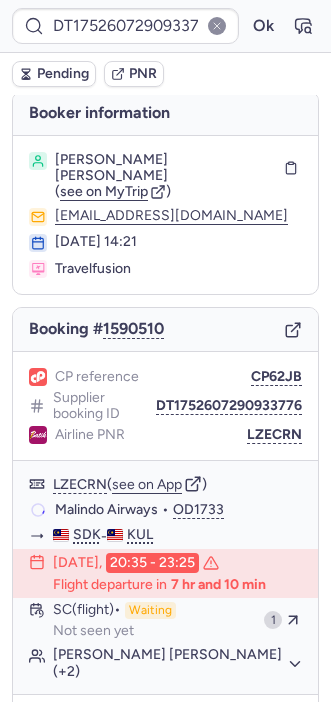 type on "CPVTT4" 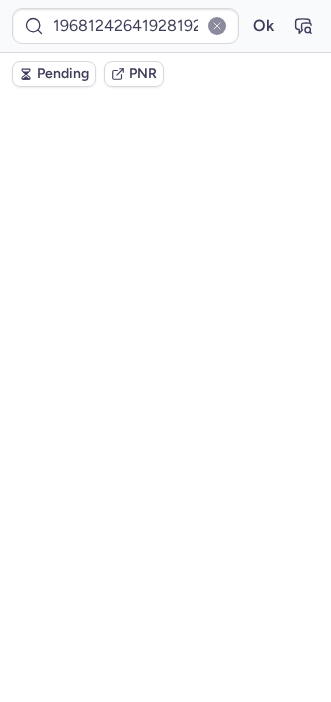 scroll, scrollTop: 0, scrollLeft: 0, axis: both 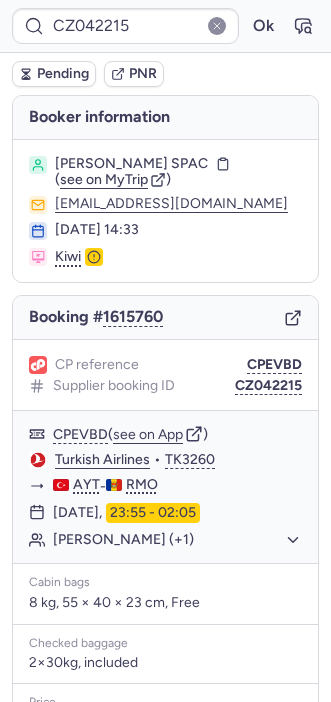 type on "DT1751274075648149" 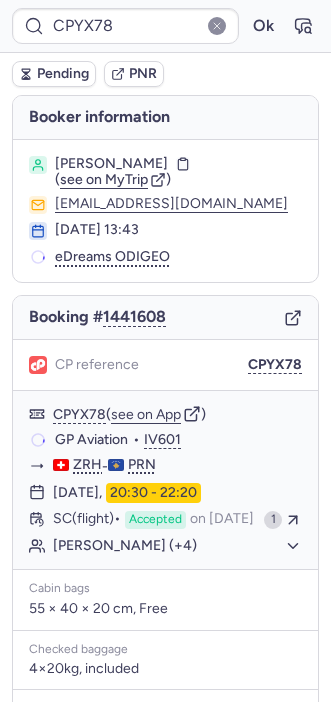 type on "A1705009" 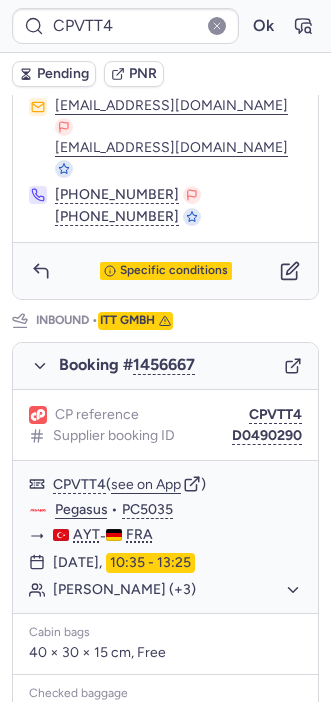 scroll, scrollTop: 904, scrollLeft: 0, axis: vertical 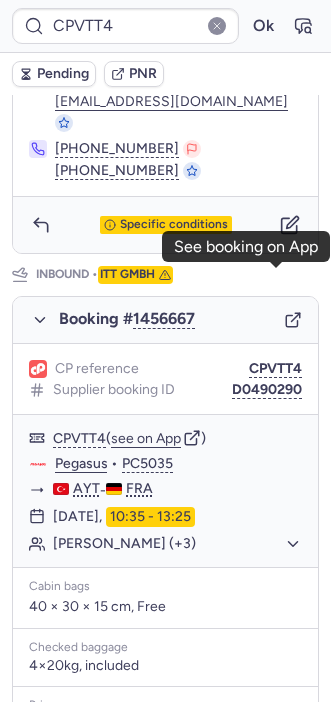 click 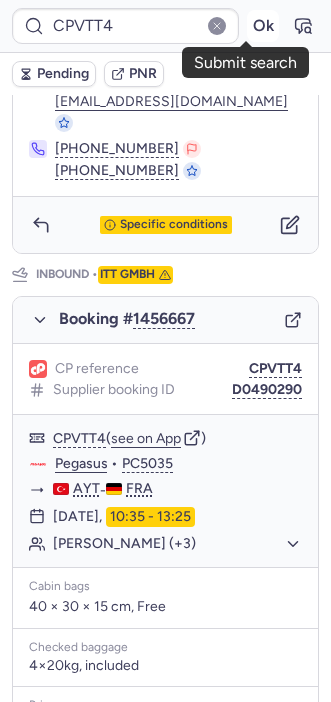 click on "Ok" at bounding box center [263, 26] 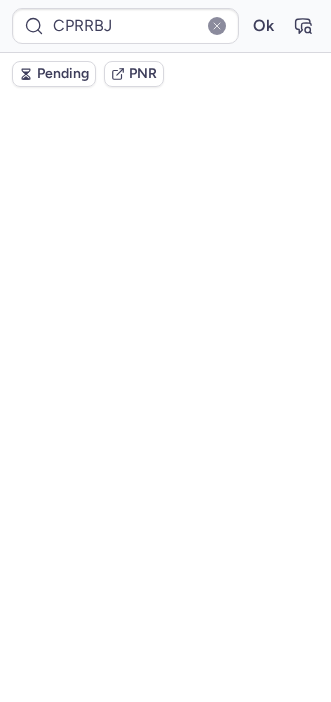 scroll, scrollTop: 111, scrollLeft: 0, axis: vertical 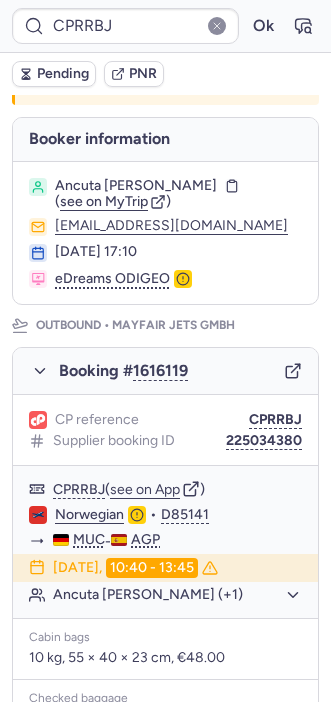 type on "CZ042215" 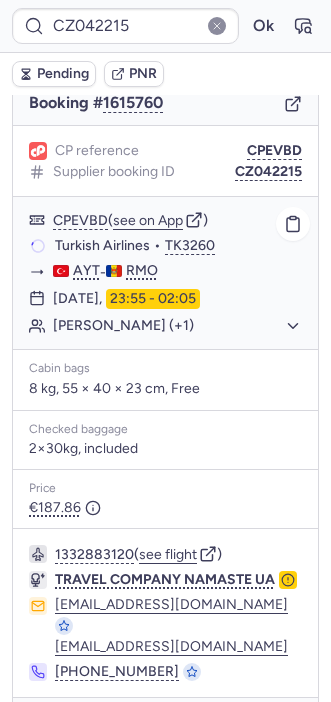 scroll, scrollTop: 288, scrollLeft: 0, axis: vertical 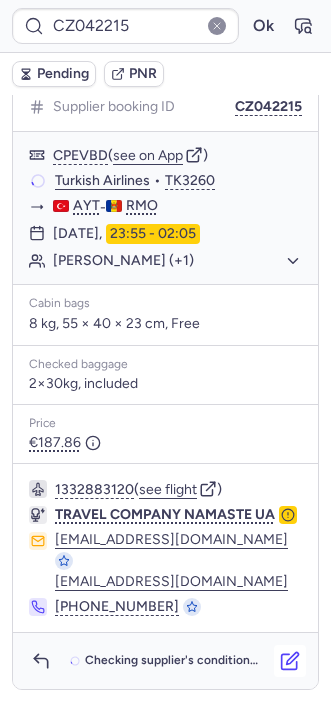 click 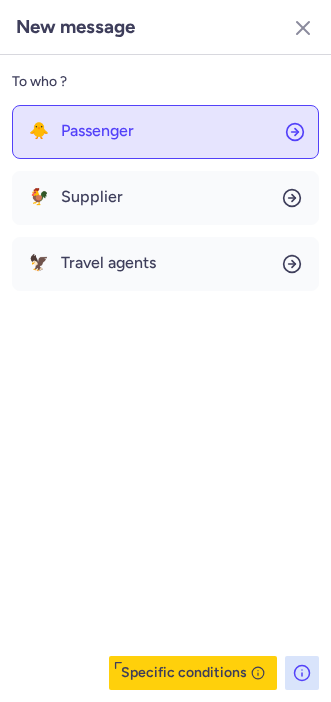 click on "Passenger" at bounding box center (97, 131) 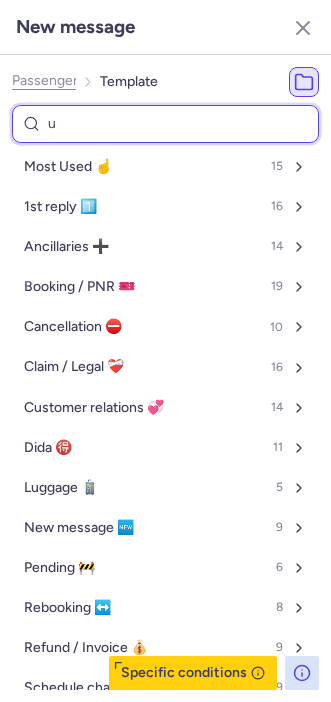 type on "ur" 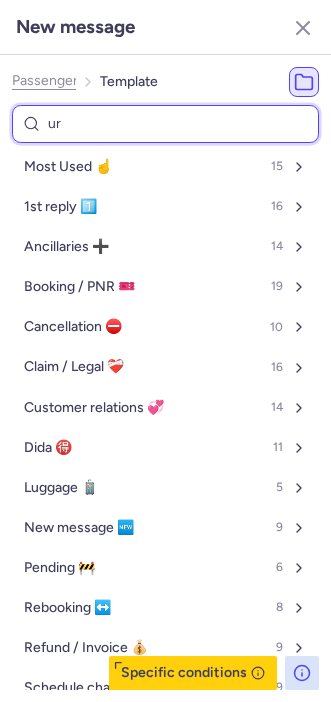 select on "en" 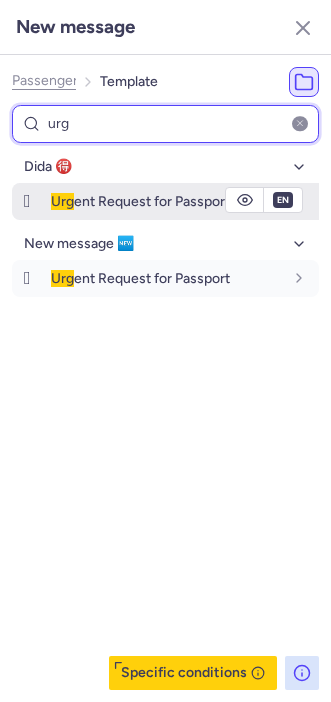 type on "urg" 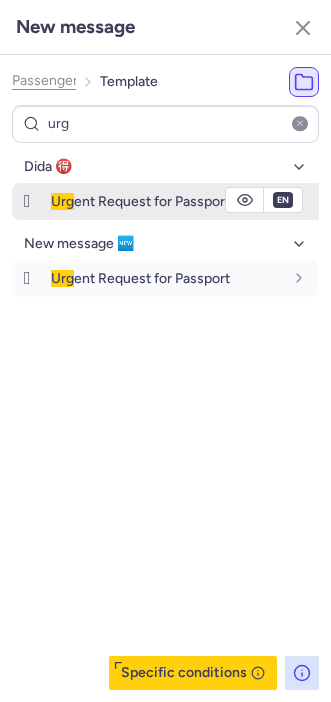 click on "Urg" at bounding box center [62, 201] 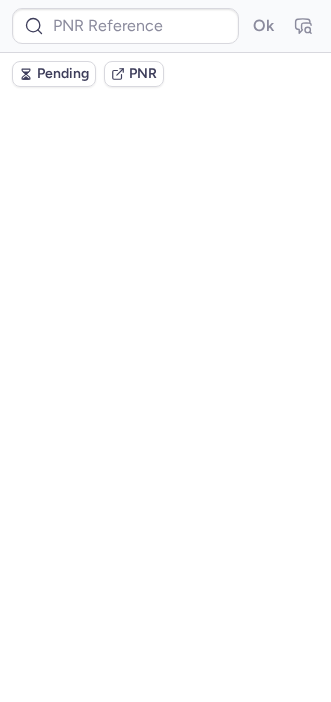 scroll, scrollTop: 0, scrollLeft: 0, axis: both 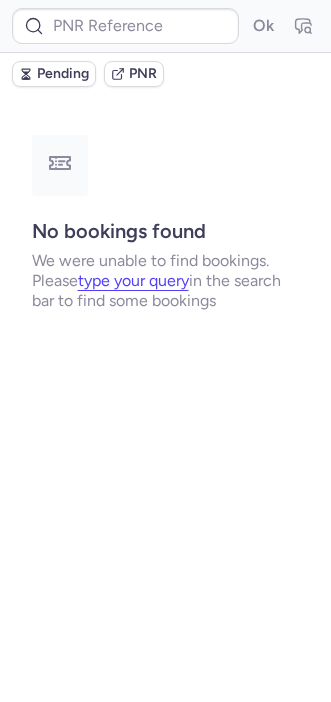 type on "CZ042215" 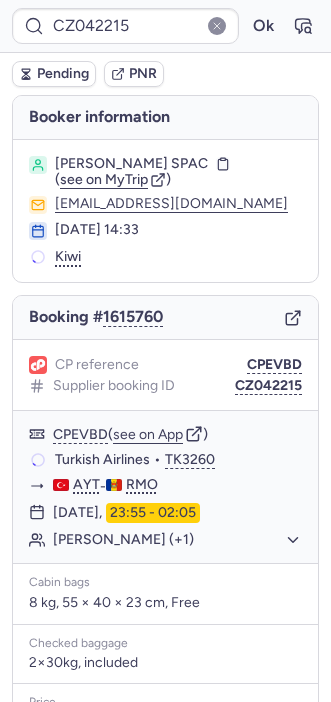 scroll, scrollTop: 288, scrollLeft: 0, axis: vertical 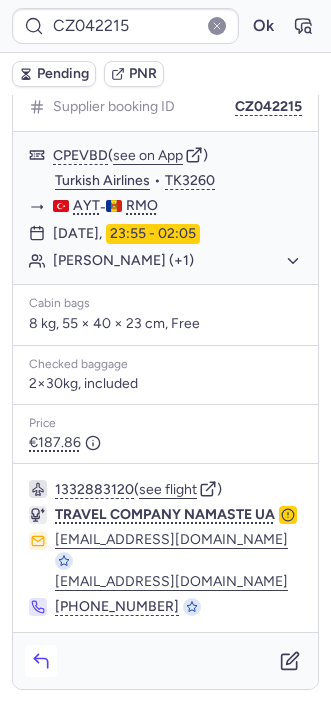 drag, startPoint x: 45, startPoint y: 678, endPoint x: 45, endPoint y: 649, distance: 29 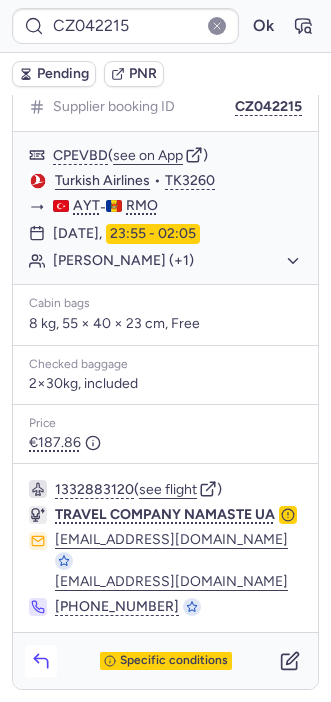 click at bounding box center (41, 661) 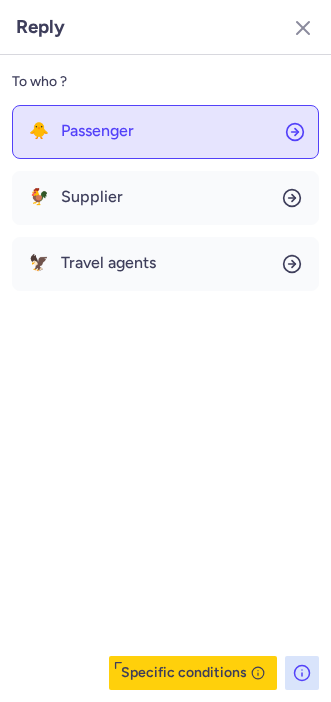 click on "🐥 Passenger" 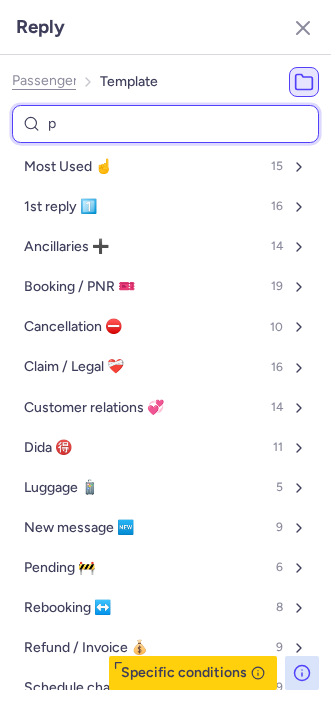 type on "pe" 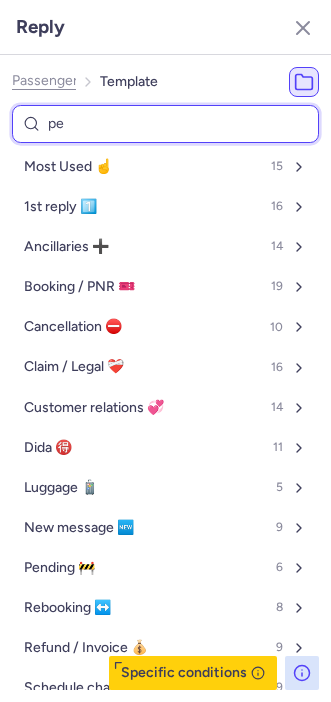 select on "en" 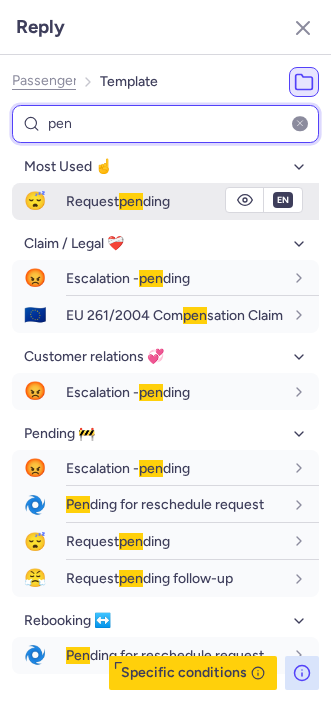 type on "pen" 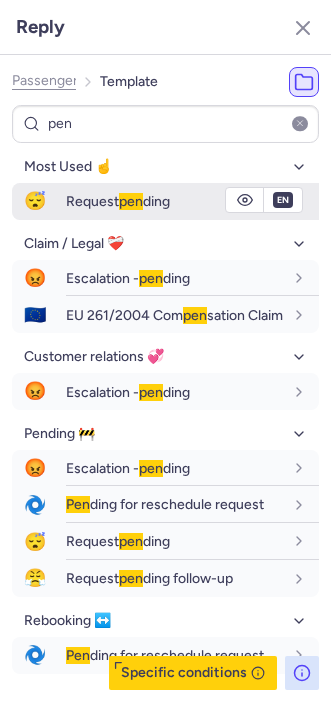 click on "Request  pen ding" at bounding box center [118, 201] 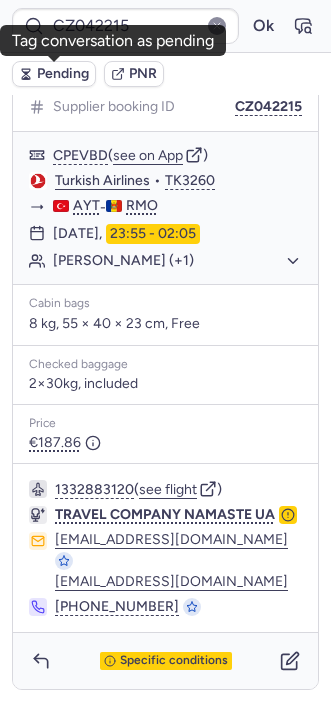 click on "Pending" at bounding box center (63, 74) 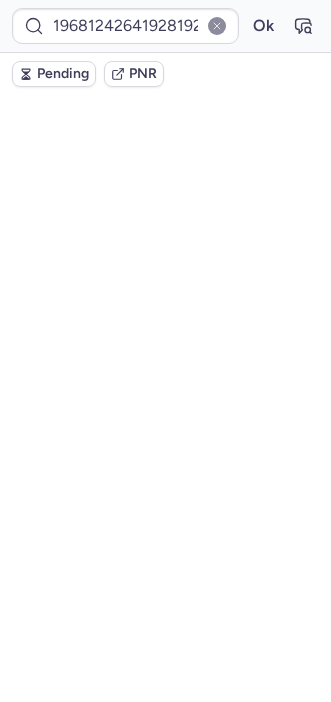 scroll, scrollTop: 0, scrollLeft: 0, axis: both 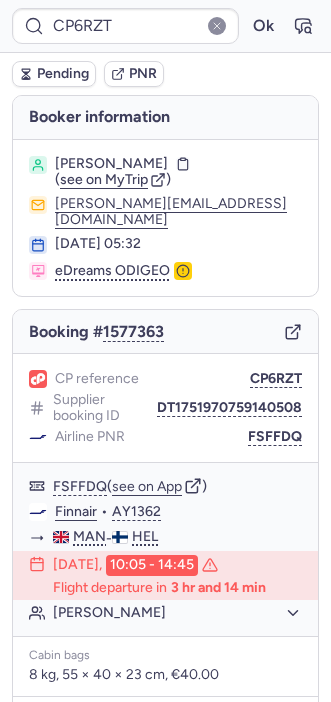 type on "CPYX78" 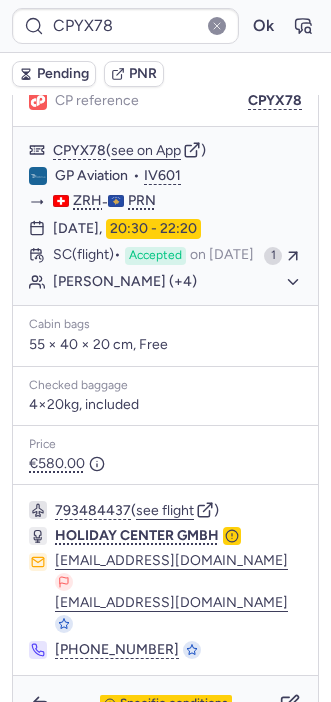 scroll, scrollTop: 279, scrollLeft: 0, axis: vertical 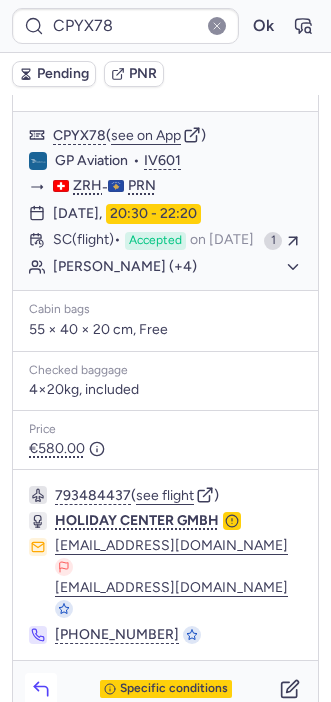click 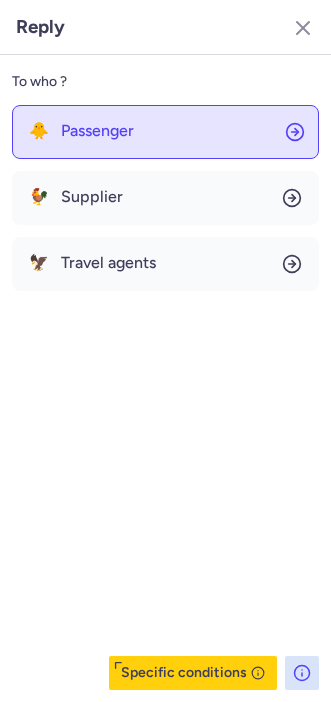click on "🐥 Passenger" 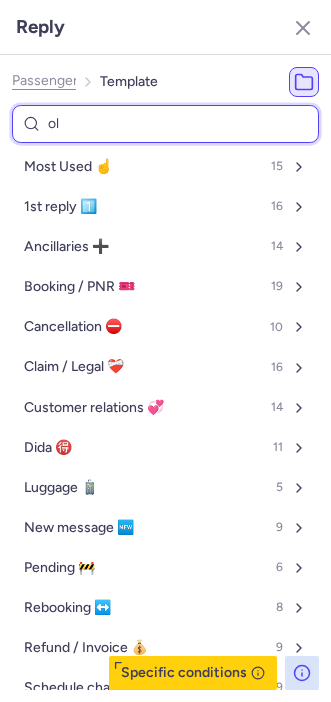 type on "oll" 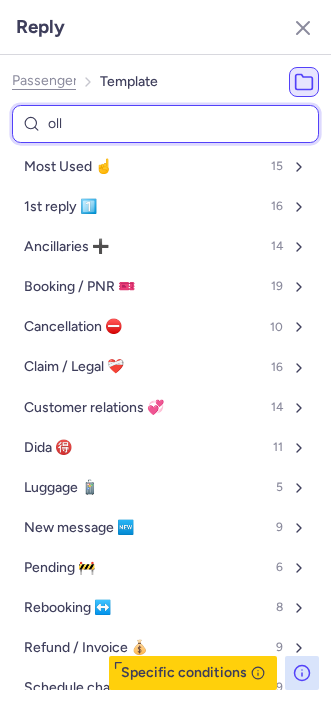 select on "de" 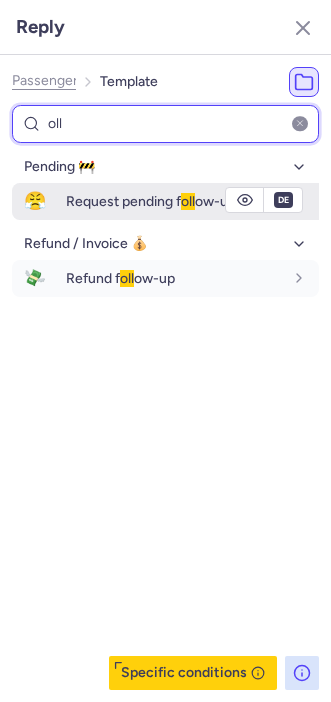 type on "oll" 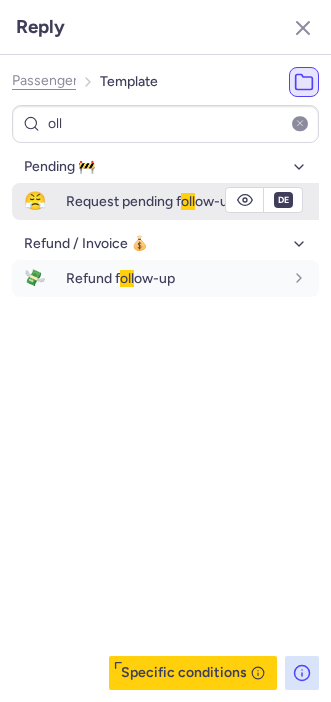 click on "Request pending  f oll ow-up" at bounding box center (192, 201) 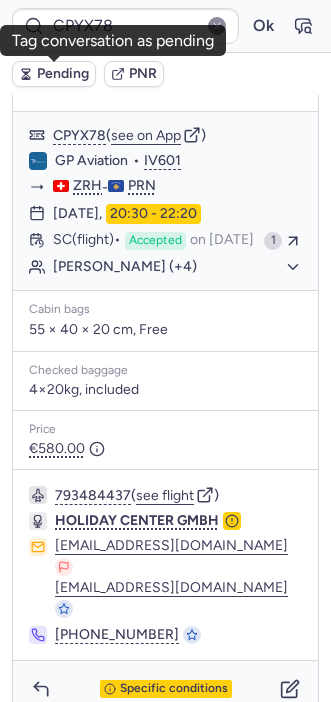 click on "Pending" at bounding box center (63, 74) 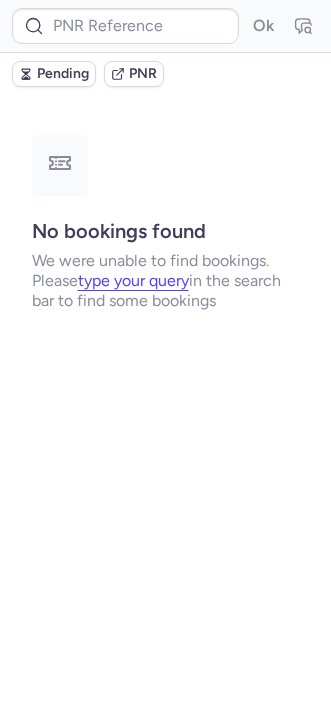 scroll, scrollTop: 0, scrollLeft: 0, axis: both 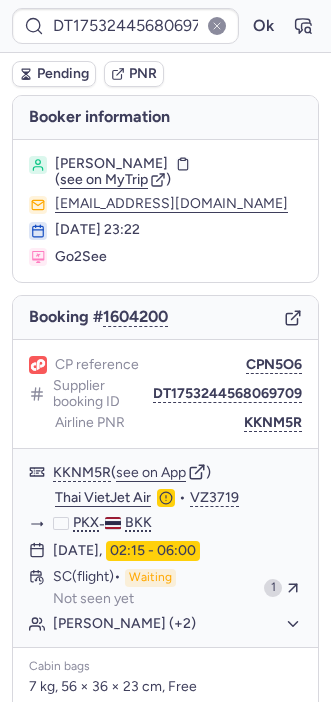 type on "DT1751274075648149" 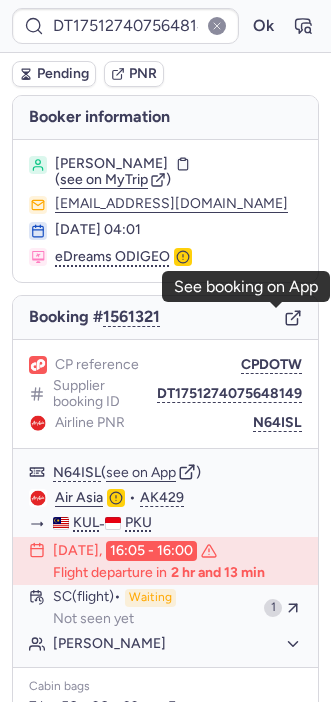 click 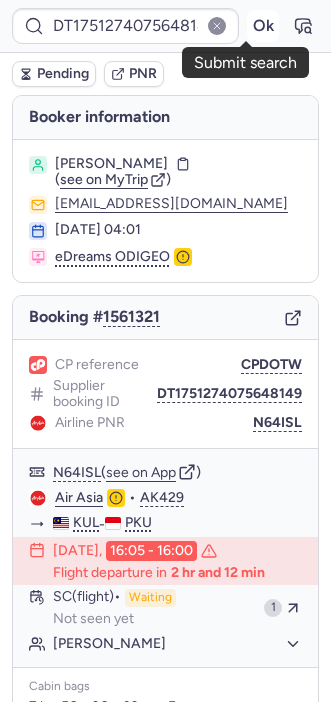 click on "Ok" at bounding box center (263, 26) 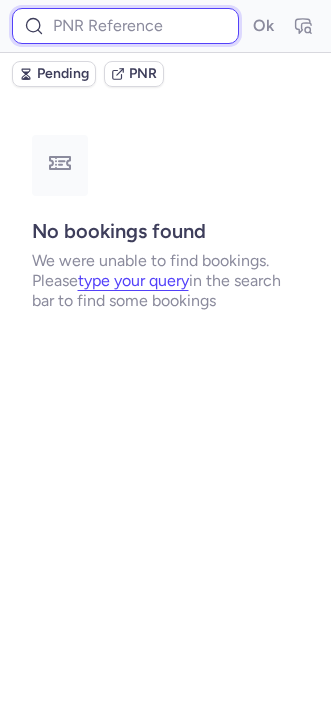 paste on "X3ZD7N" 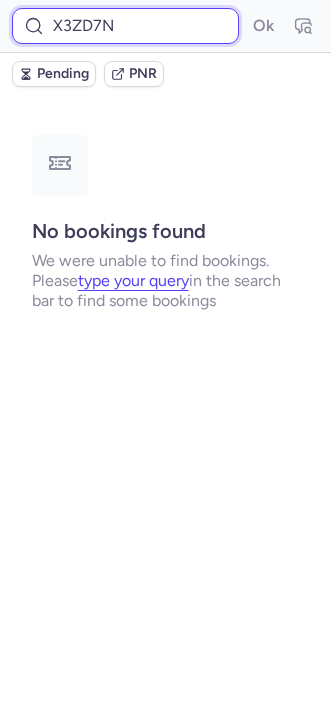click on "X3ZD7N" at bounding box center (125, 26) 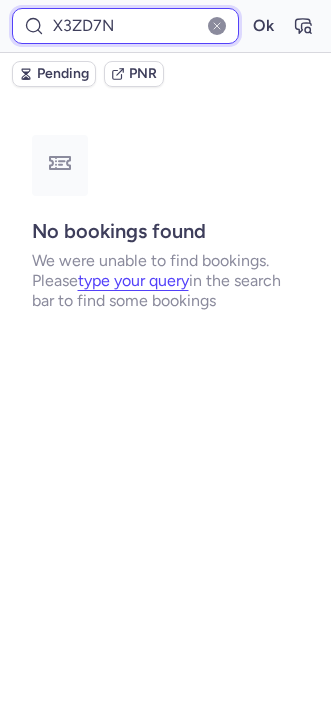 click on "Ok" at bounding box center [263, 26] 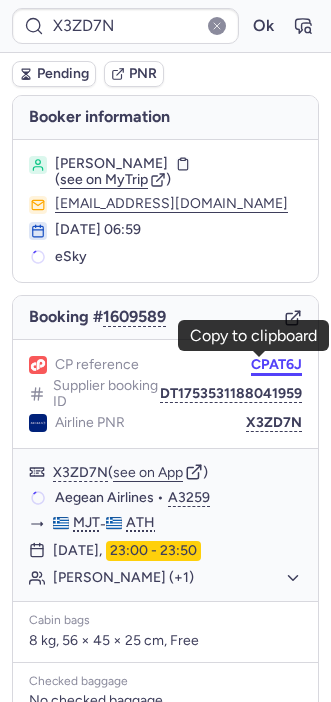 click on "CPAT6J" at bounding box center [276, 365] 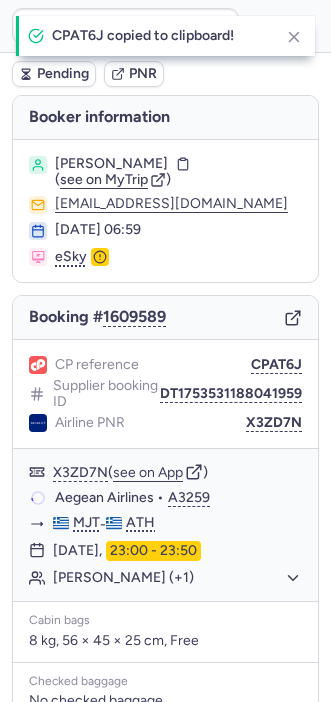 type on "CPAT6J" 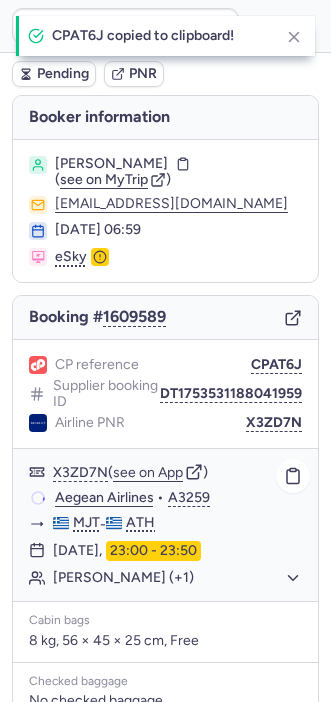 scroll, scrollTop: 274, scrollLeft: 0, axis: vertical 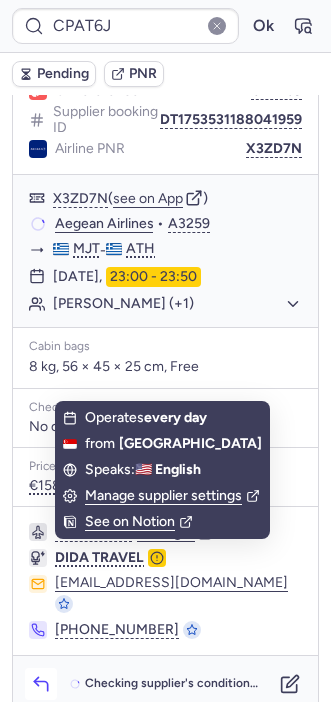 click 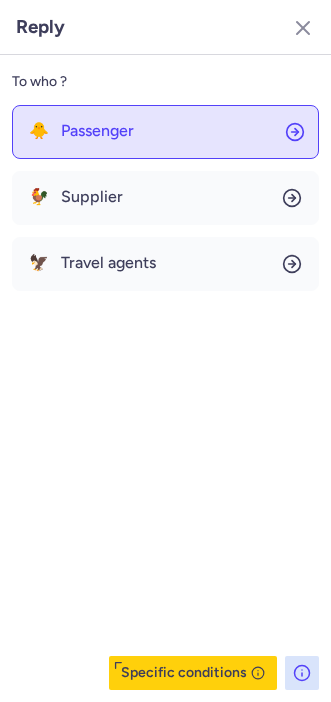 click on "🐥 Passenger" 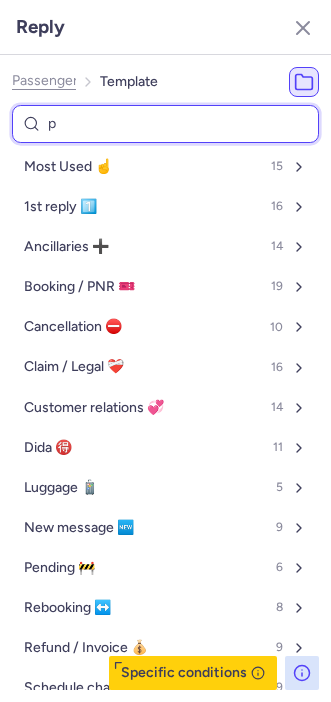 type on "pa" 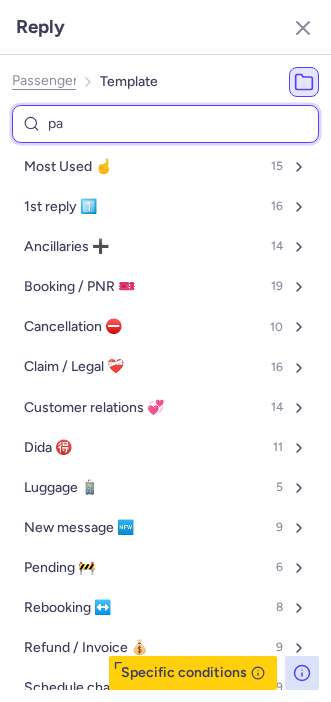 select on "en" 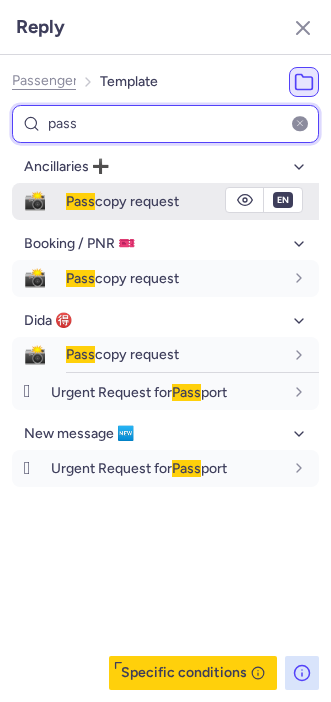 type on "pass" 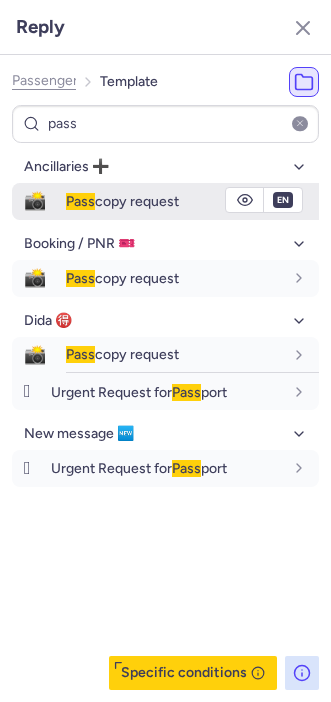 click on "Pass" at bounding box center (80, 201) 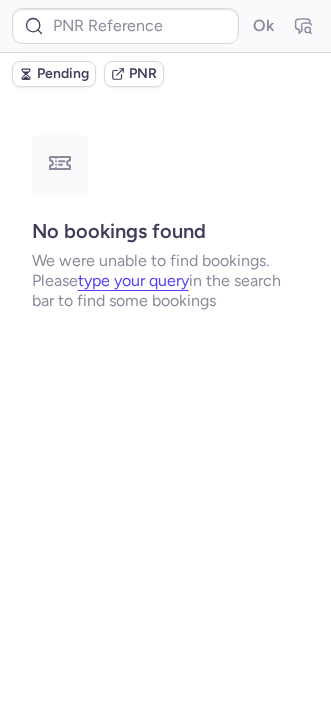 scroll, scrollTop: 0, scrollLeft: 0, axis: both 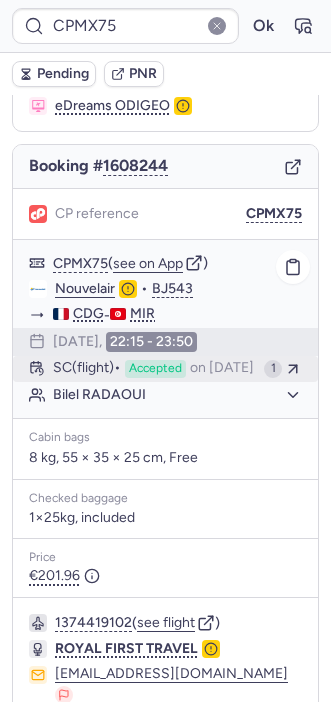 click on "Accepted" at bounding box center [155, 369] 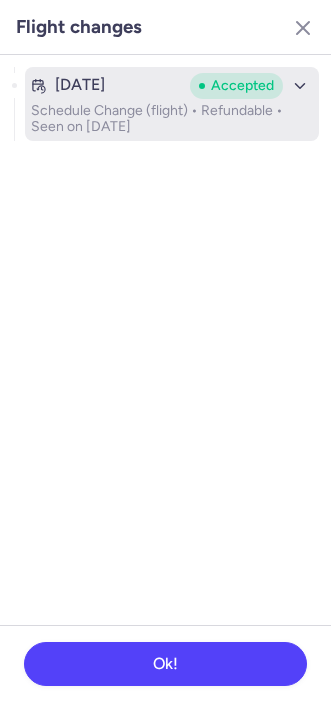 click on "[DATE]" at bounding box center [80, 85] 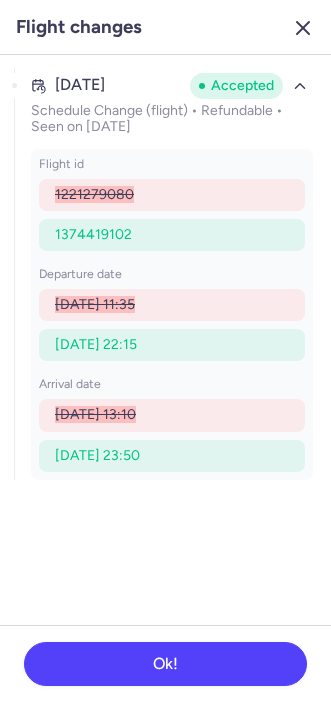 click 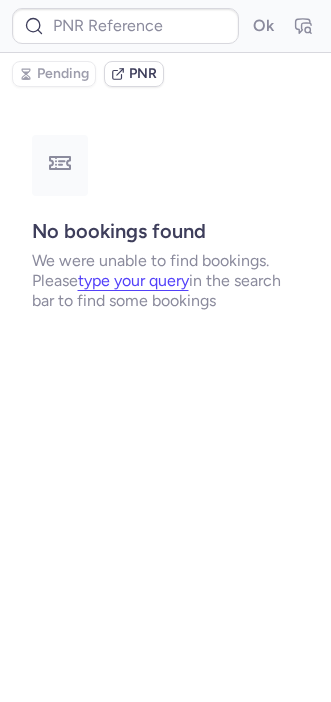 scroll, scrollTop: 0, scrollLeft: 0, axis: both 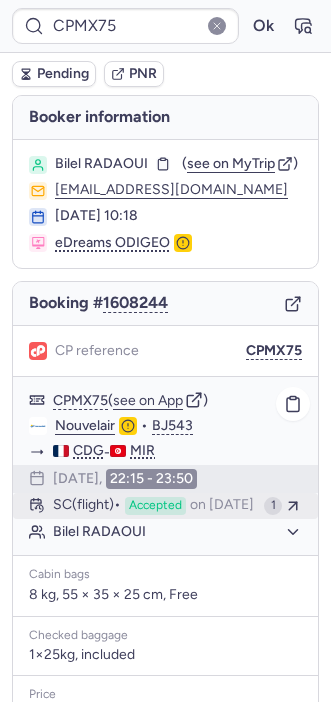 click on "SC   (flight)  Accepted  on [DATE]" at bounding box center (154, 506) 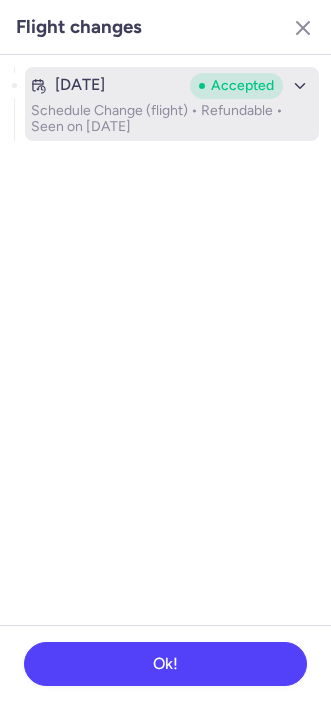click on "Schedule Change (flight) • Refundable • Seen on [DATE]" at bounding box center (172, 119) 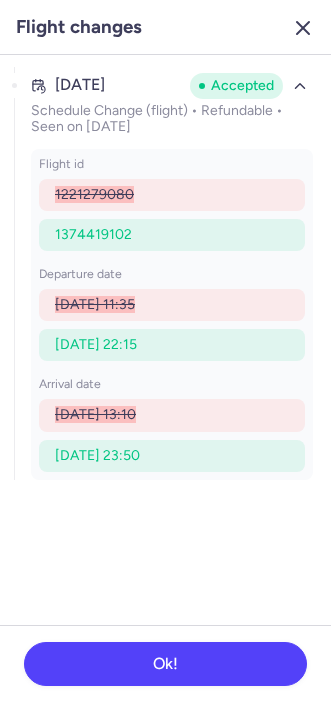 click 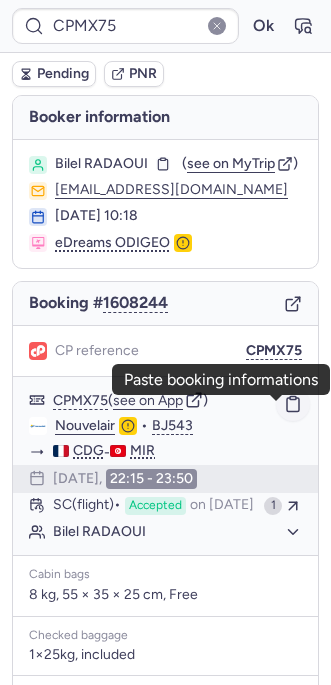 click 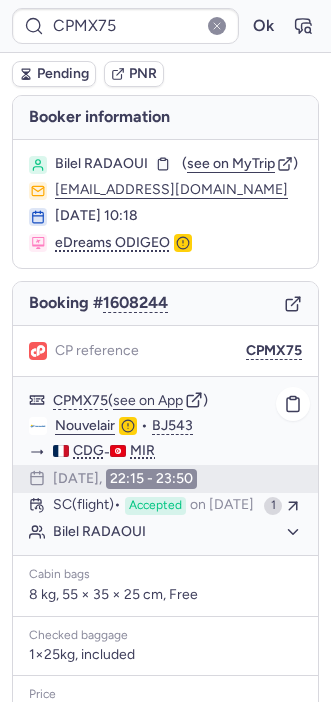 type on "CP3KQS" 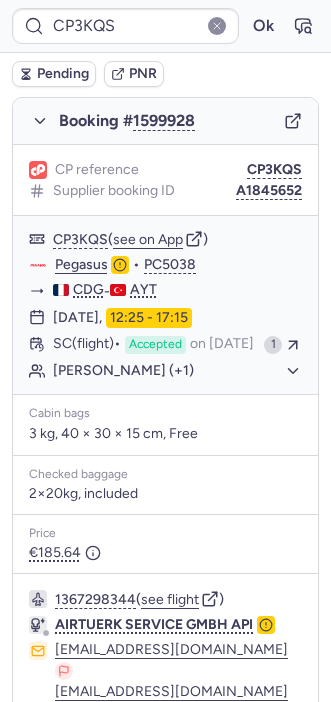 scroll, scrollTop: 334, scrollLeft: 0, axis: vertical 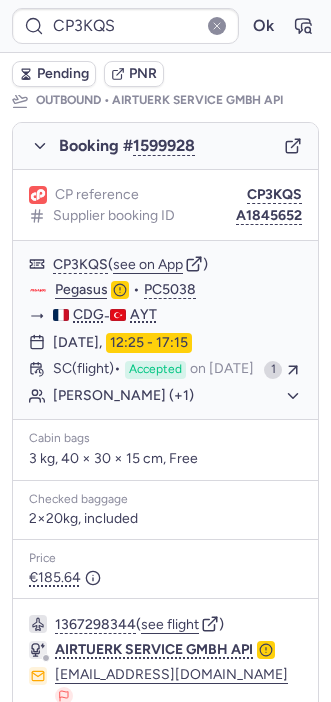 type 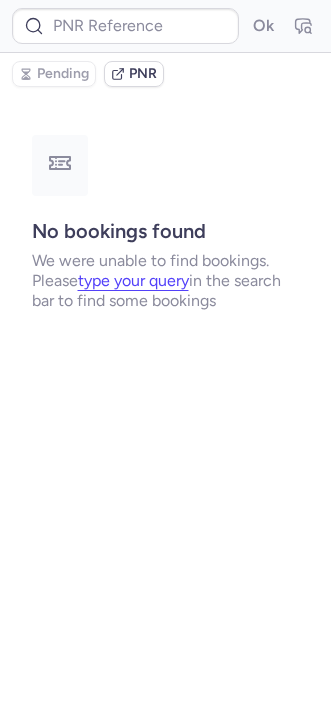 scroll, scrollTop: 0, scrollLeft: 0, axis: both 